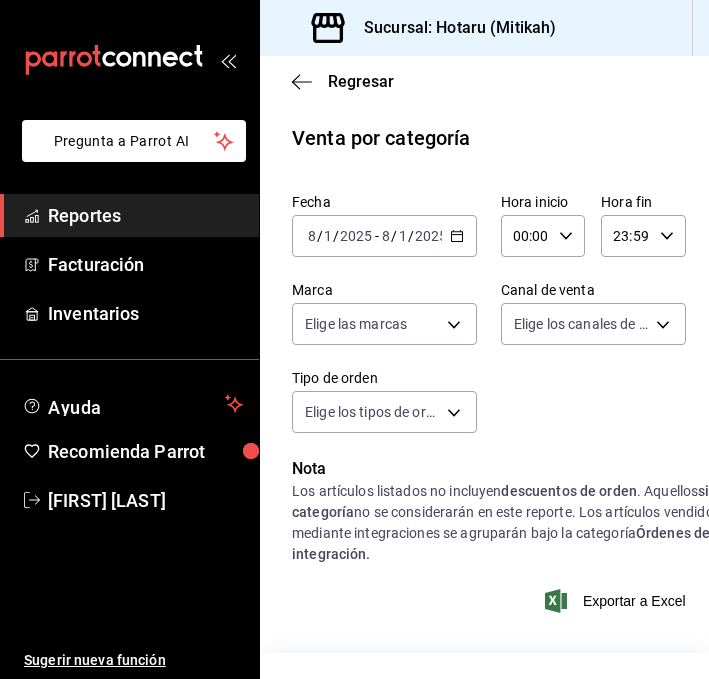 scroll, scrollTop: 0, scrollLeft: 0, axis: both 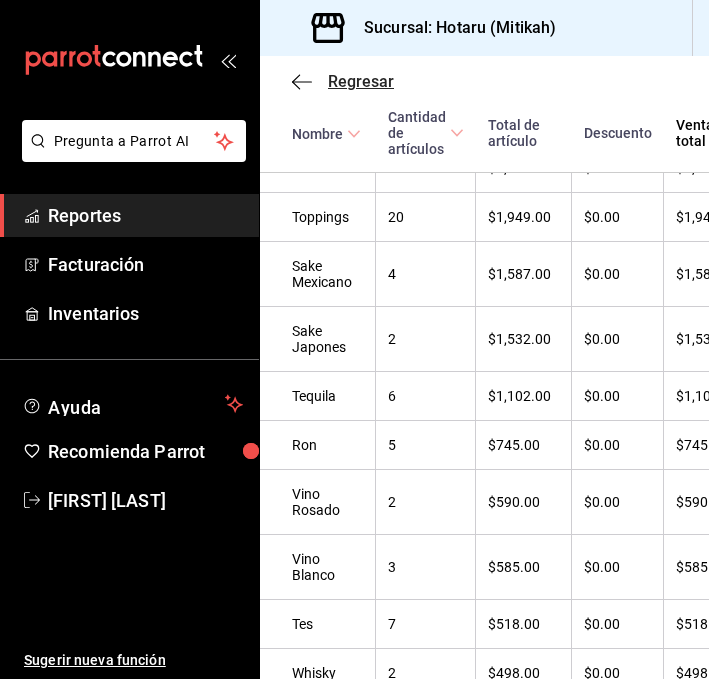 click 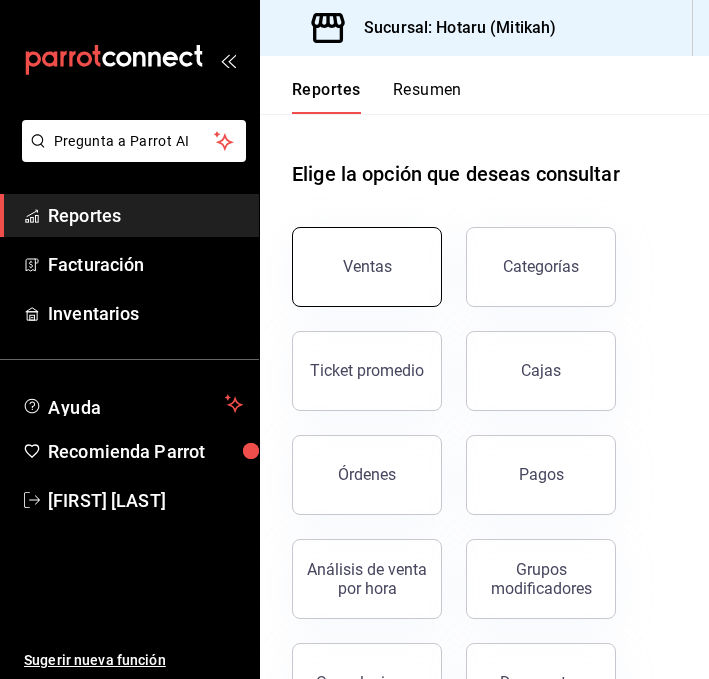 click on "Ventas" at bounding box center (367, 267) 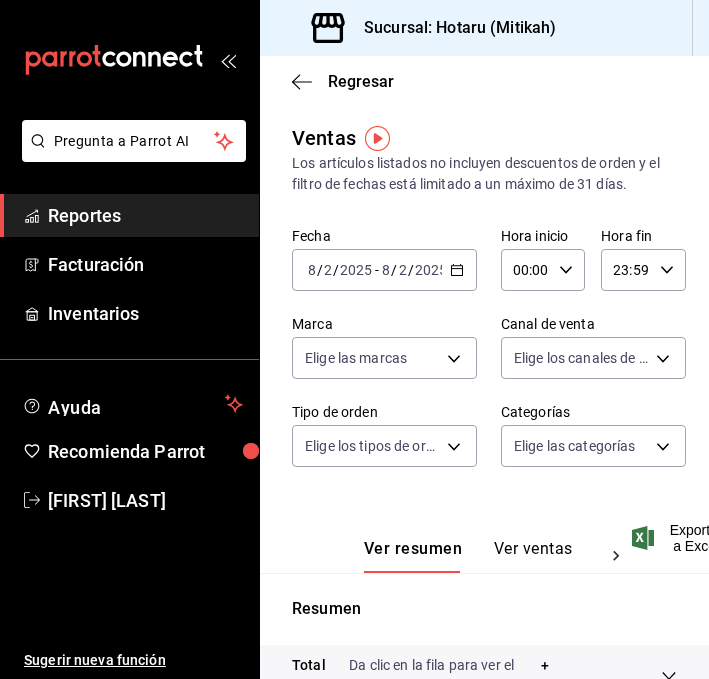click on "[DATE] [NUMBER] / [NUMBER] / [DATE] - [DATE] [NUMBER] / [NUMBER] / [DATE]" at bounding box center (384, 270) 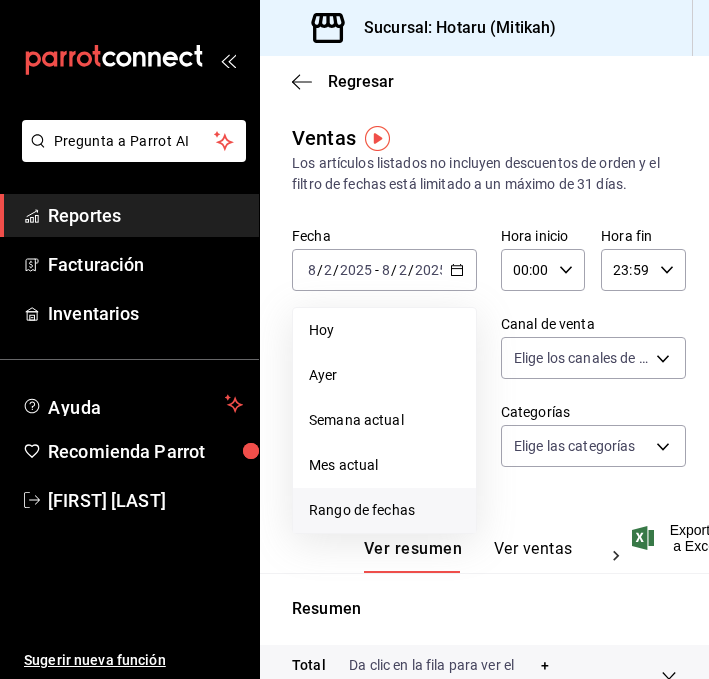 click on "Rango de fechas" at bounding box center [384, 510] 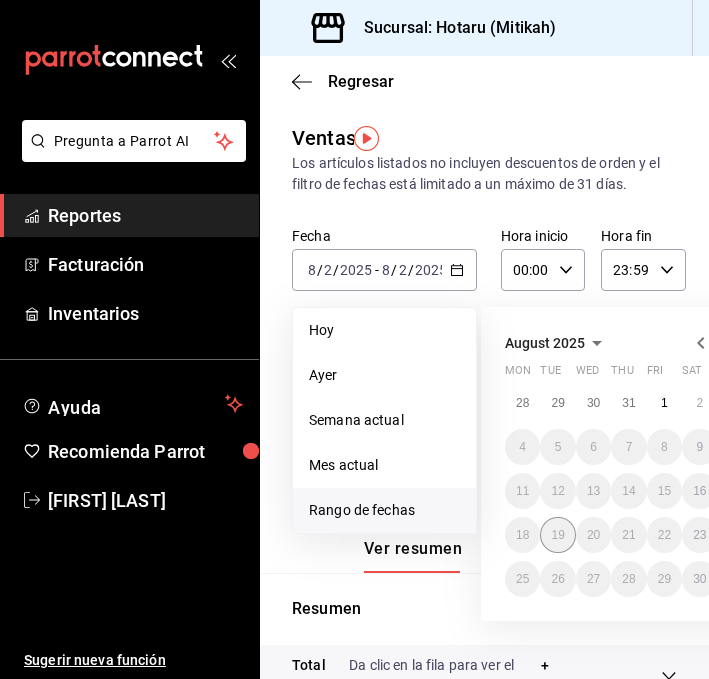 scroll, scrollTop: 0, scrollLeft: 41, axis: horizontal 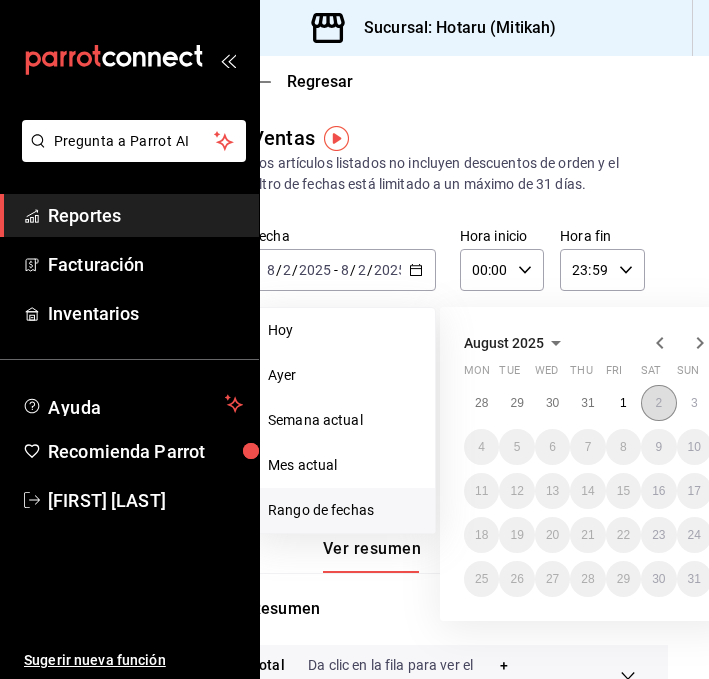click on "2" at bounding box center (658, 403) 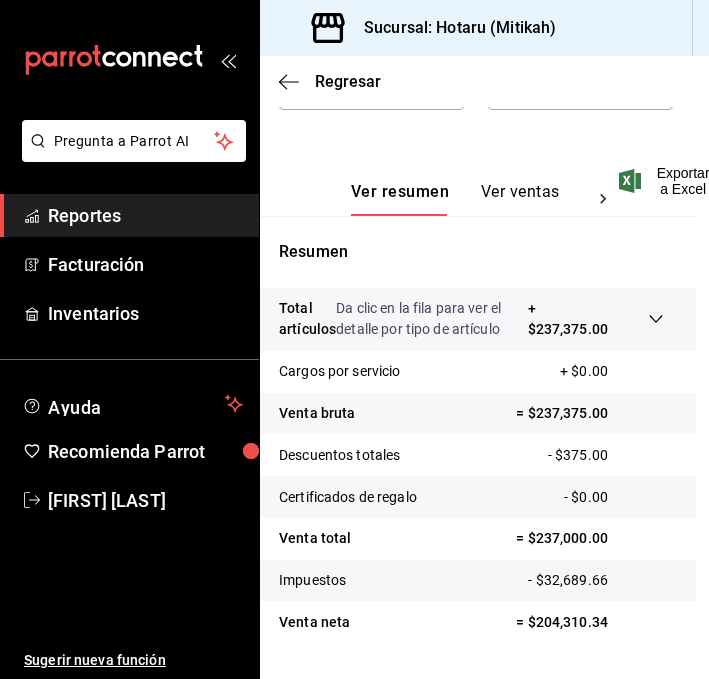 scroll, scrollTop: 389, scrollLeft: 13, axis: both 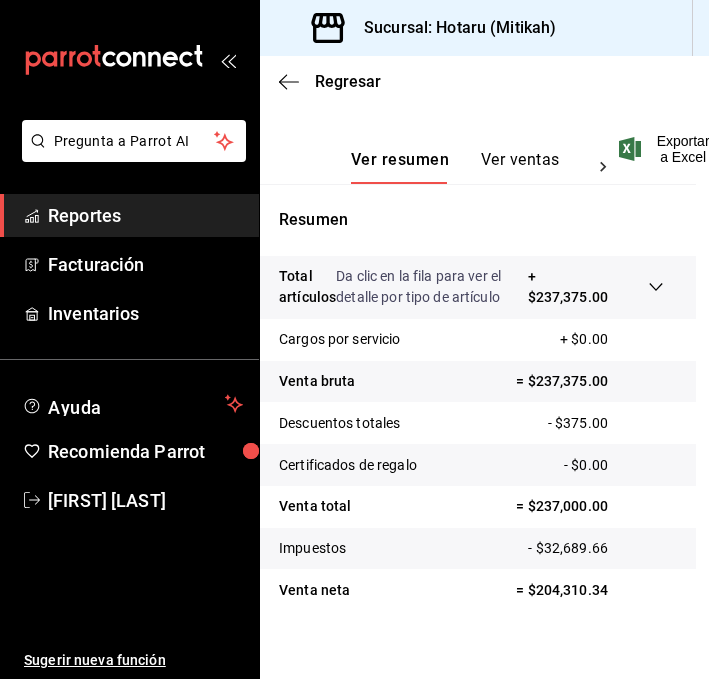 click on "Regresar" at bounding box center [471, 81] 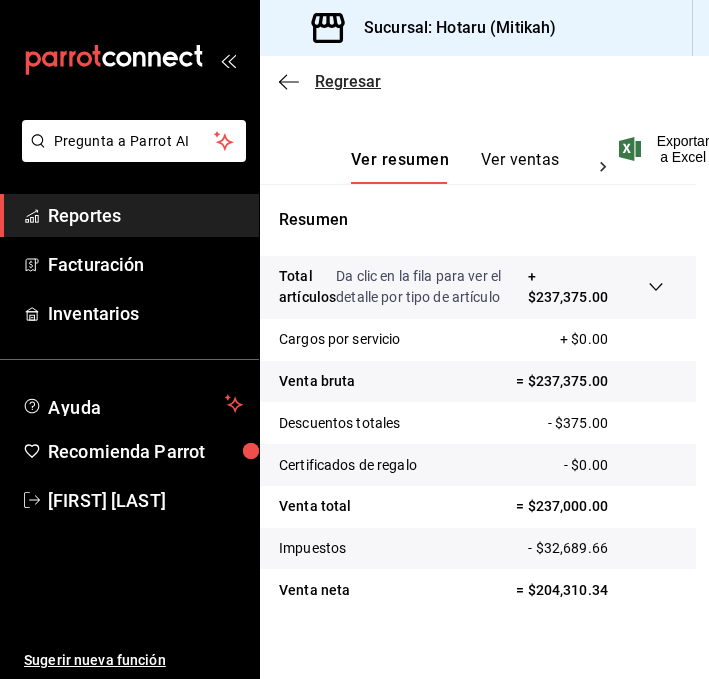 click 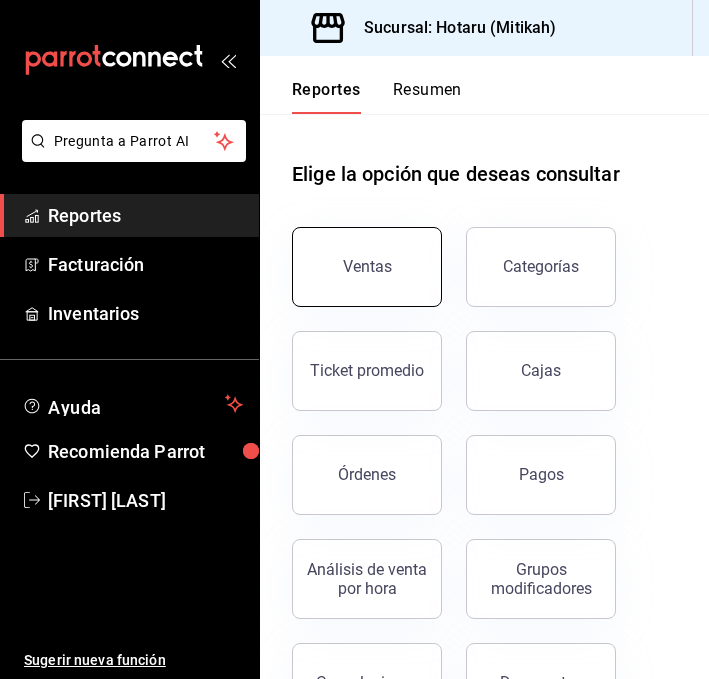 click on "Ventas" at bounding box center (367, 266) 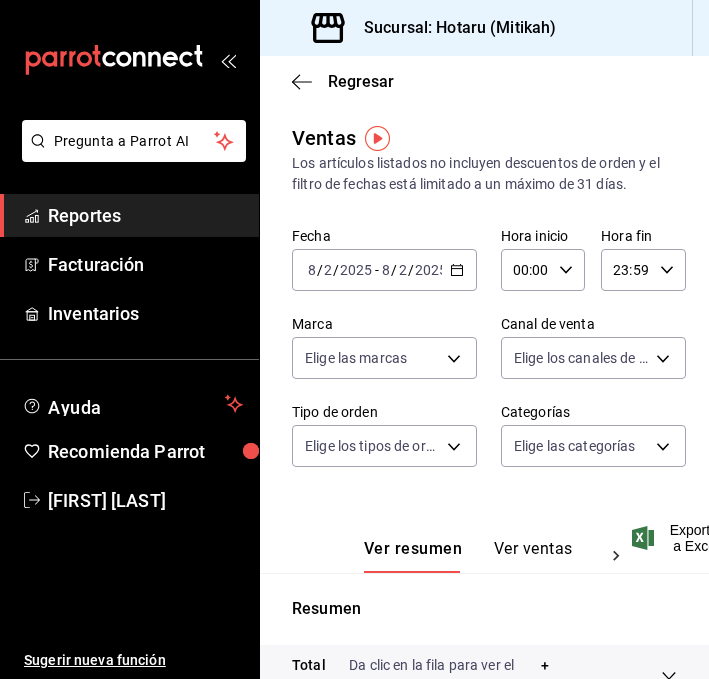 click on "[DATE] [NUMBER] / [NUMBER] / [DATE] - [DATE] [NUMBER] / [NUMBER] / [DATE]" at bounding box center (384, 270) 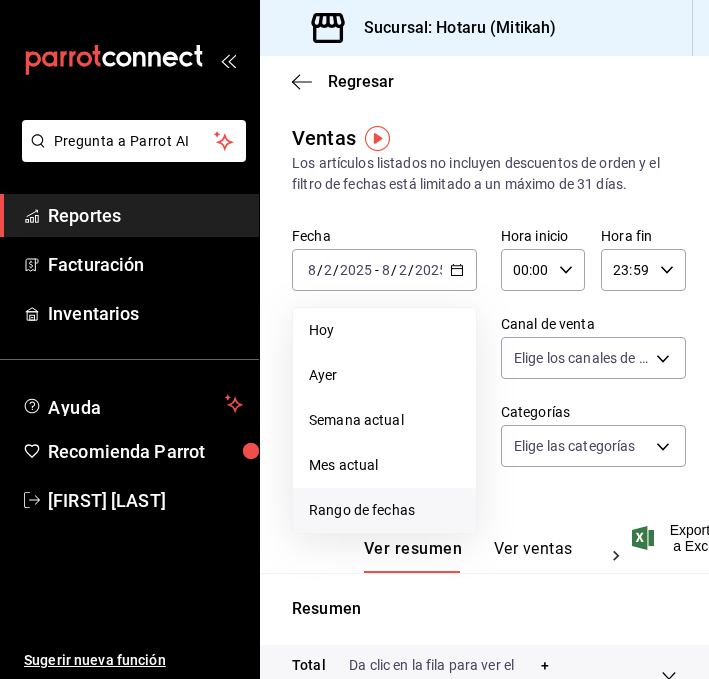 click on "Rango de fechas" at bounding box center [384, 510] 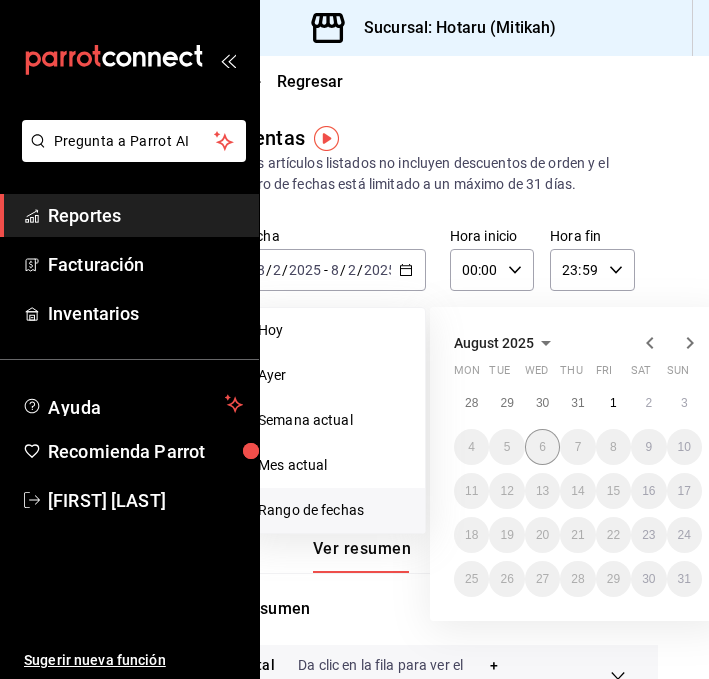 scroll, scrollTop: 0, scrollLeft: 50, axis: horizontal 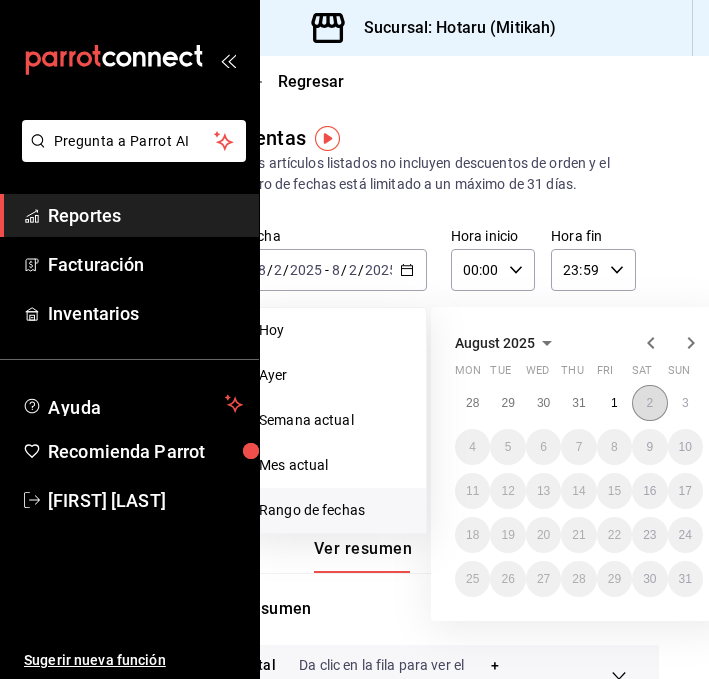 click on "2" at bounding box center [649, 403] 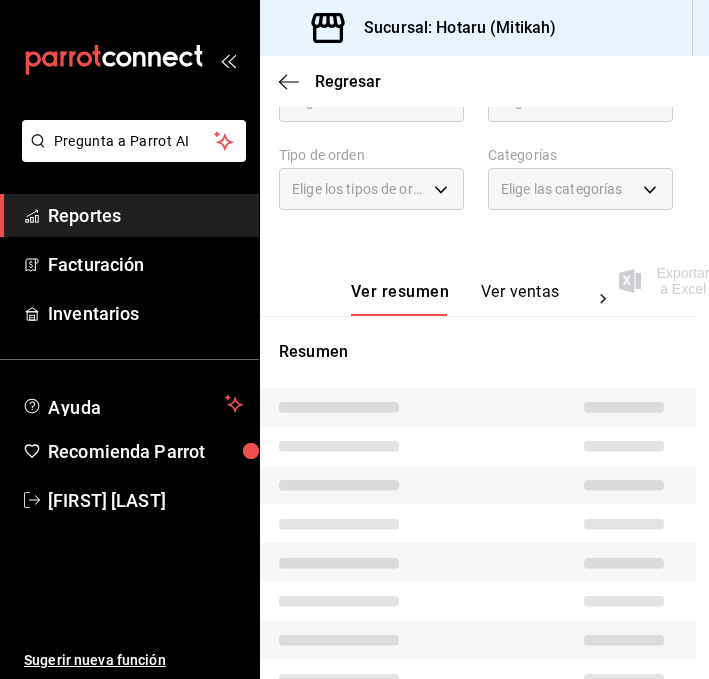 scroll, scrollTop: 403, scrollLeft: 13, axis: both 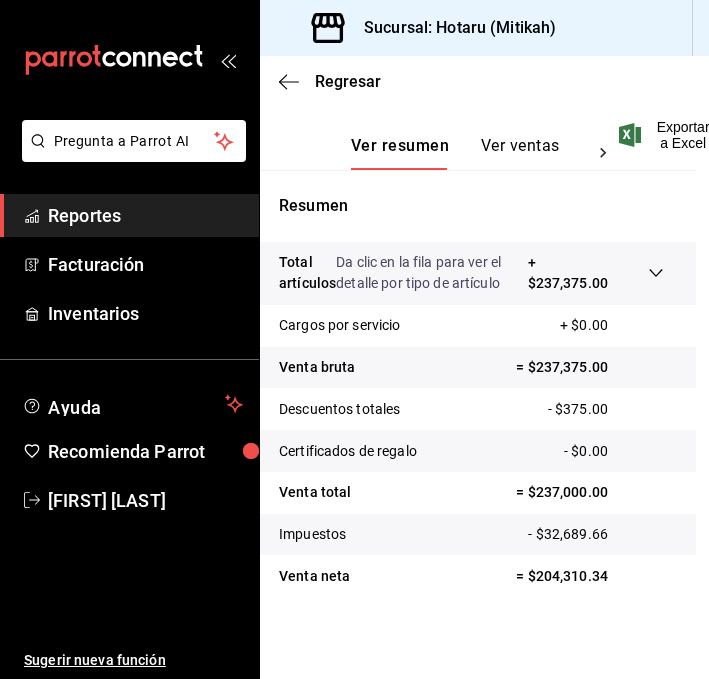 click on "Ver resumen Ver ventas Ver cargos" at bounding box center [451, 141] 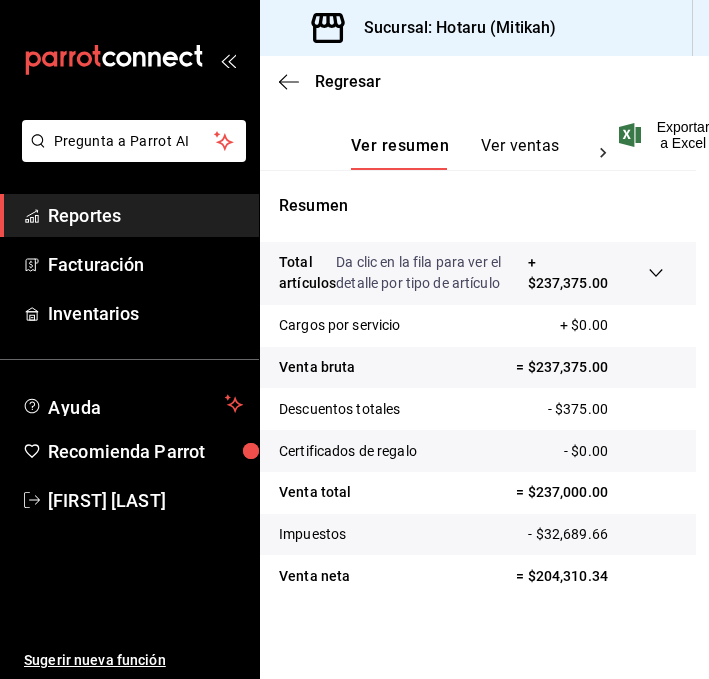 click on "Ver resumen Ver ventas Ver cargos" at bounding box center (451, 141) 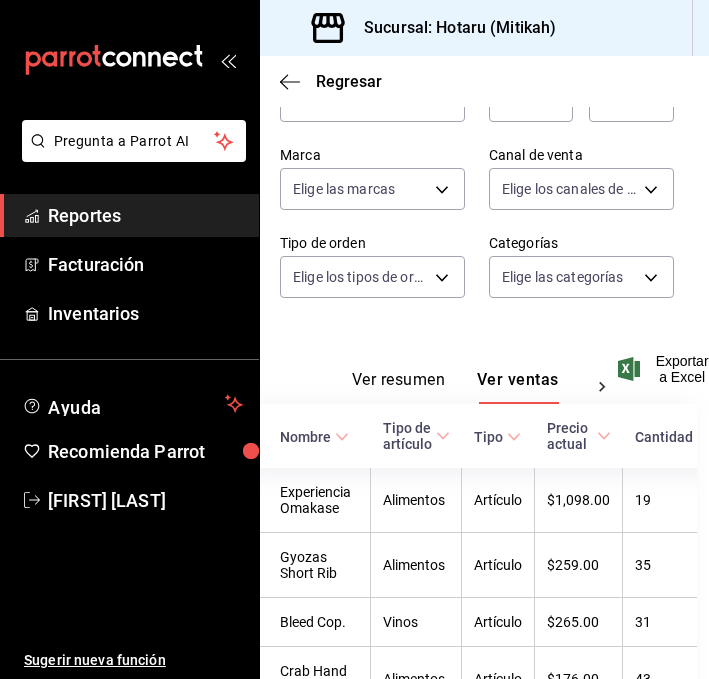 scroll, scrollTop: 403, scrollLeft: 13, axis: both 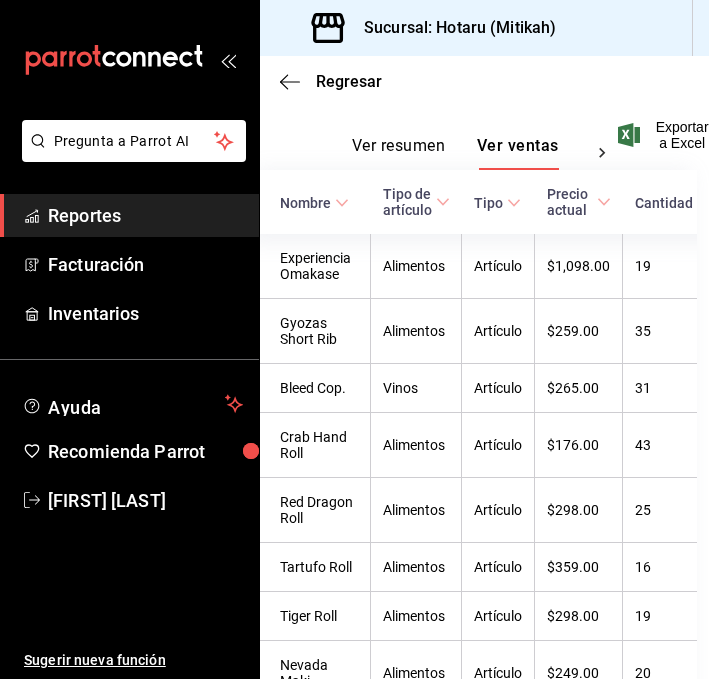 click 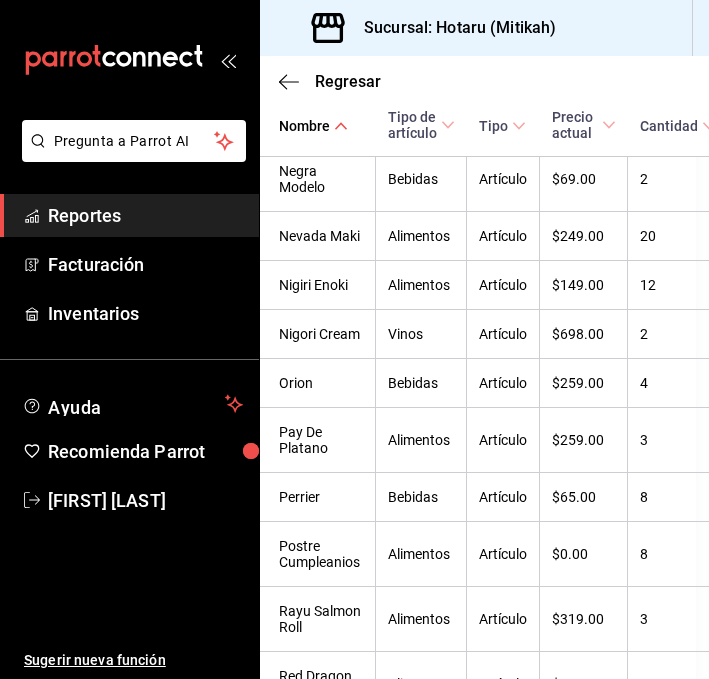 scroll, scrollTop: 6058, scrollLeft: 13, axis: both 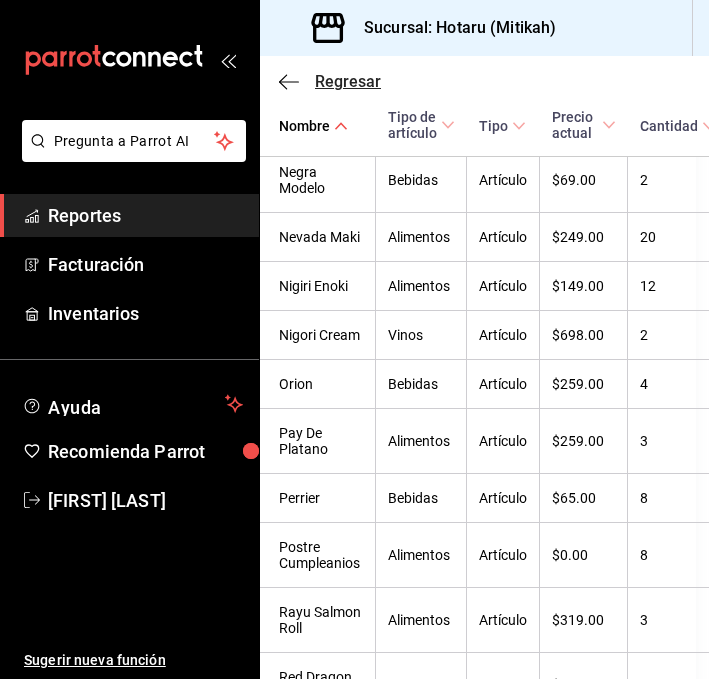 click 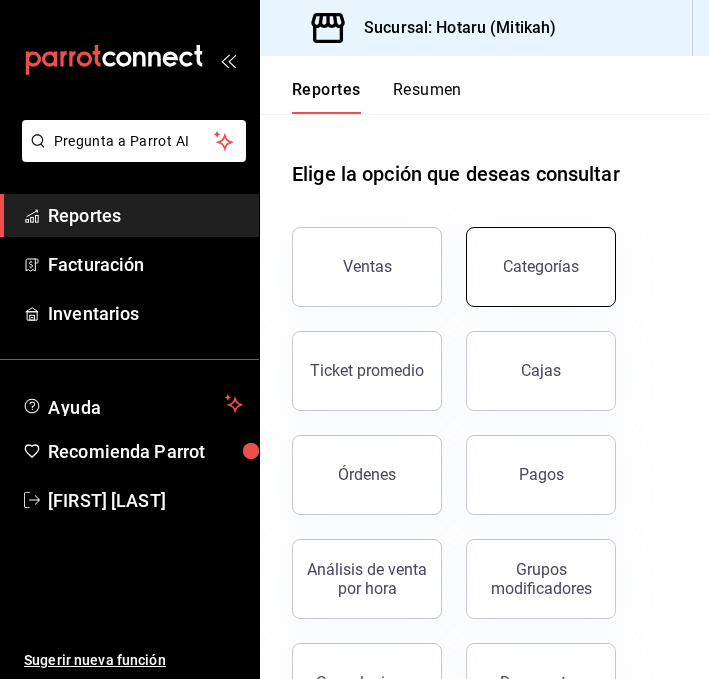 click on "Categorías" at bounding box center (541, 267) 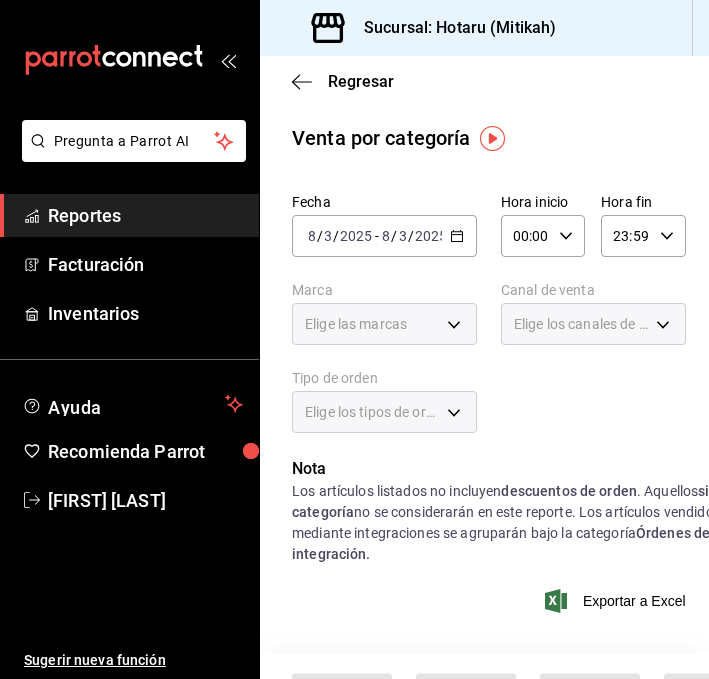 click on "2025-08-03 8 / 3 / 2025 - 2025-08-03 8 / 3 / 2025" at bounding box center (384, 236) 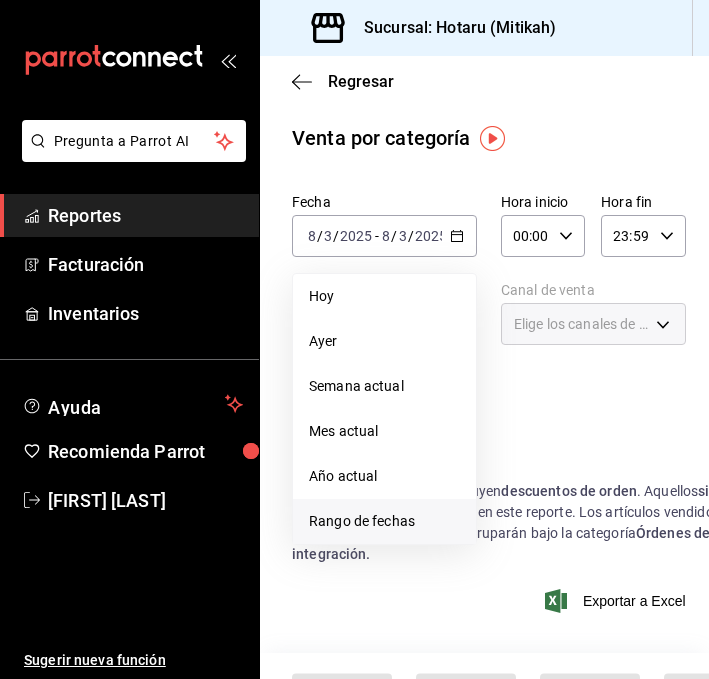 click on "Rango de fechas" at bounding box center (384, 521) 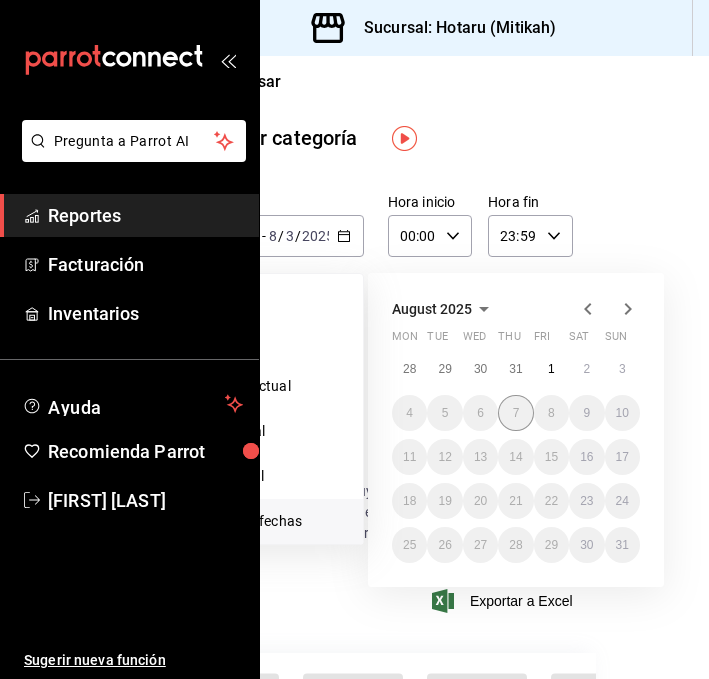 scroll, scrollTop: 0, scrollLeft: 122, axis: horizontal 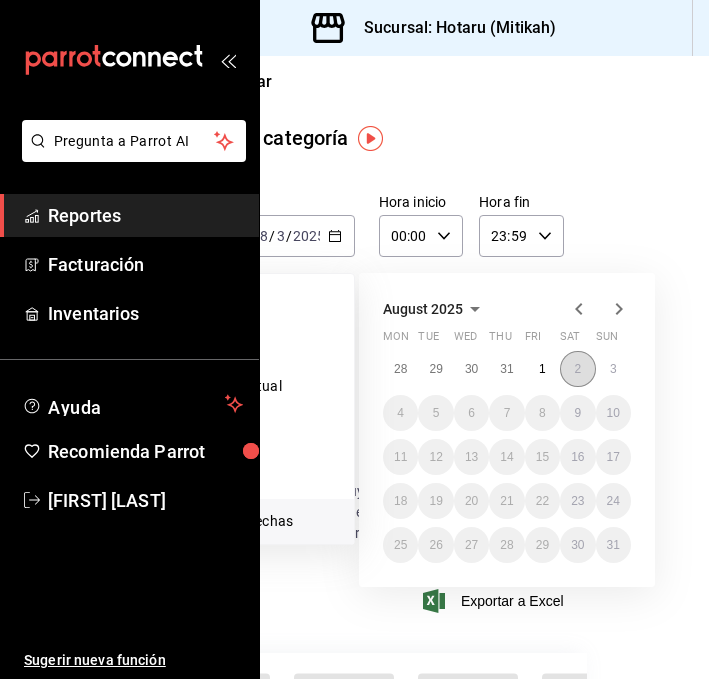 click on "2" at bounding box center [577, 369] 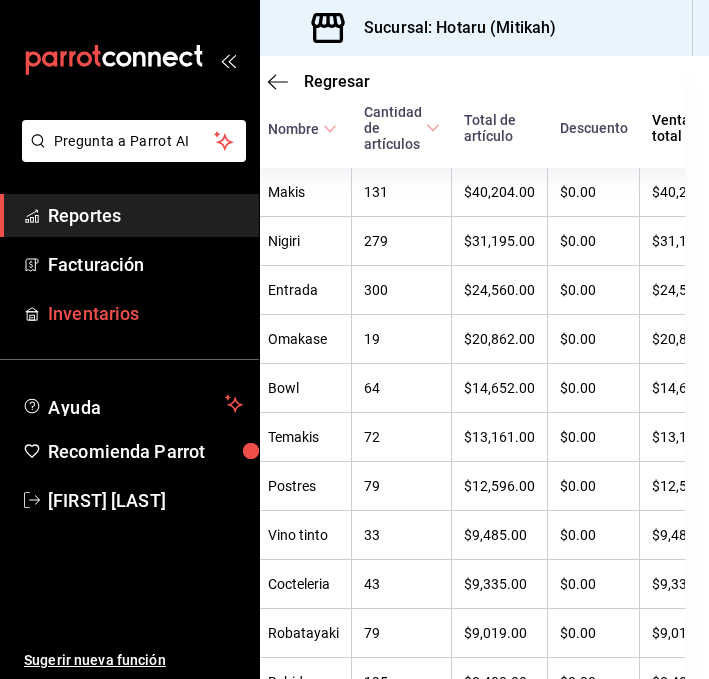 scroll, scrollTop: 567, scrollLeft: 24, axis: both 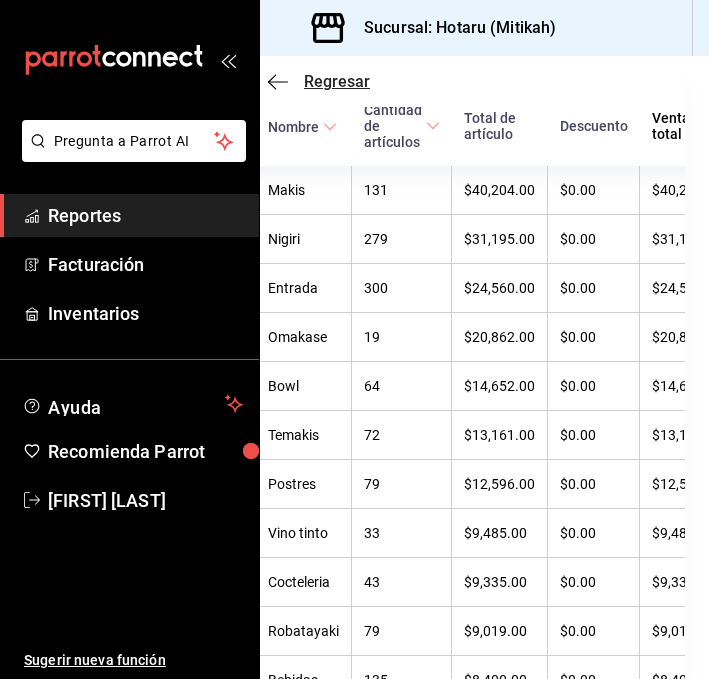 click 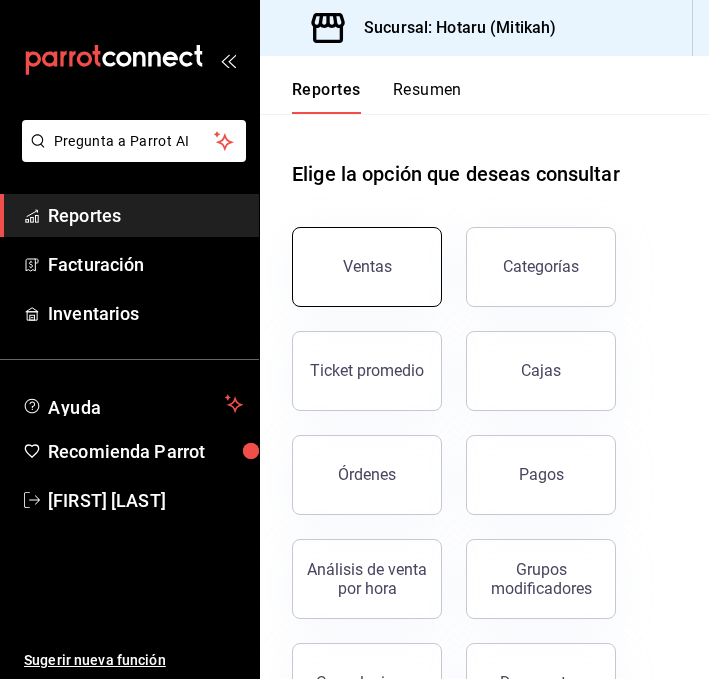 click on "Ventas" at bounding box center [367, 267] 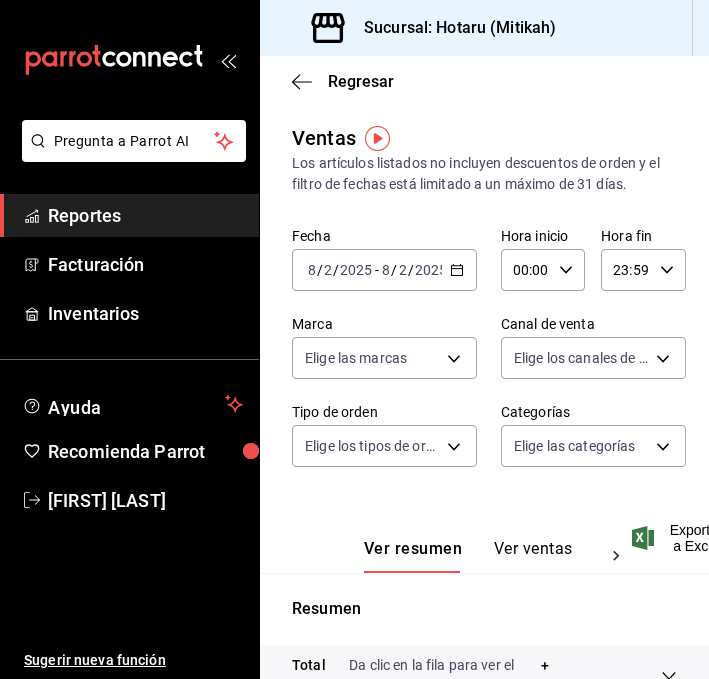click 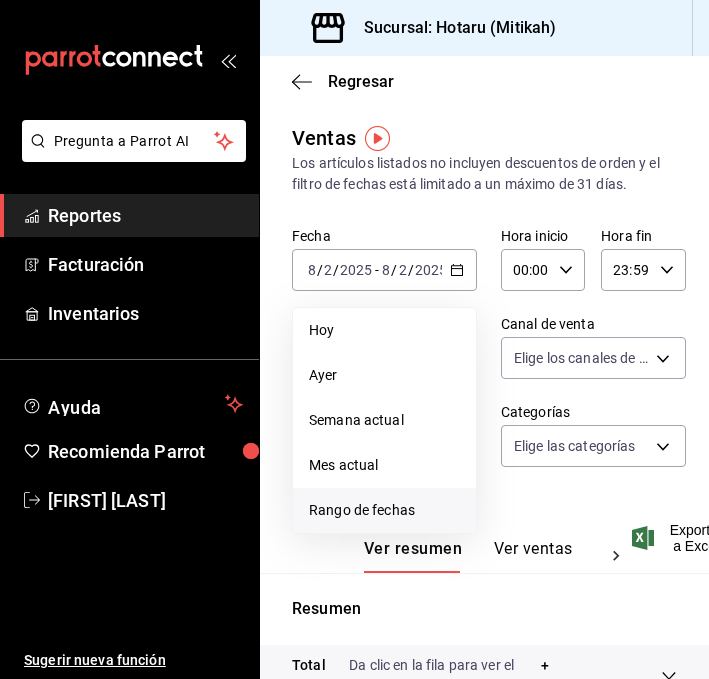 click on "Rango de fechas" at bounding box center (384, 510) 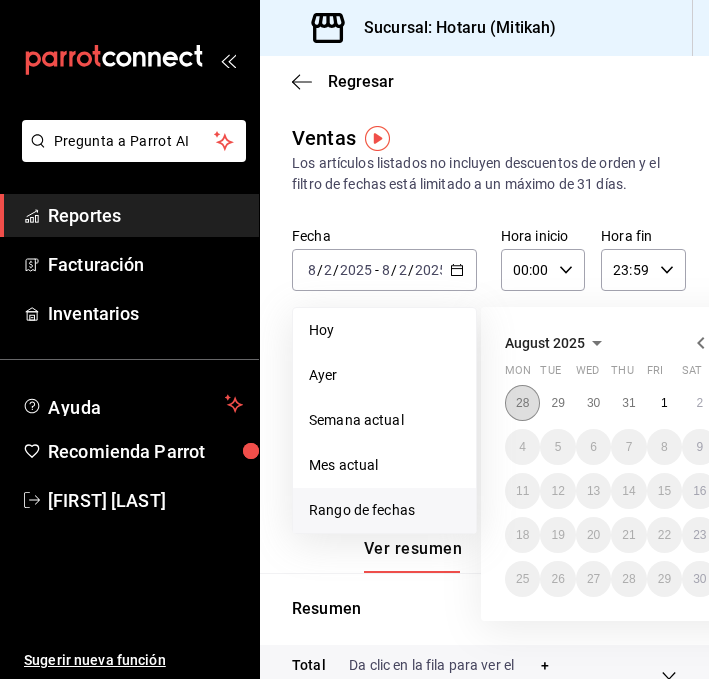 click on "28" at bounding box center (522, 403) 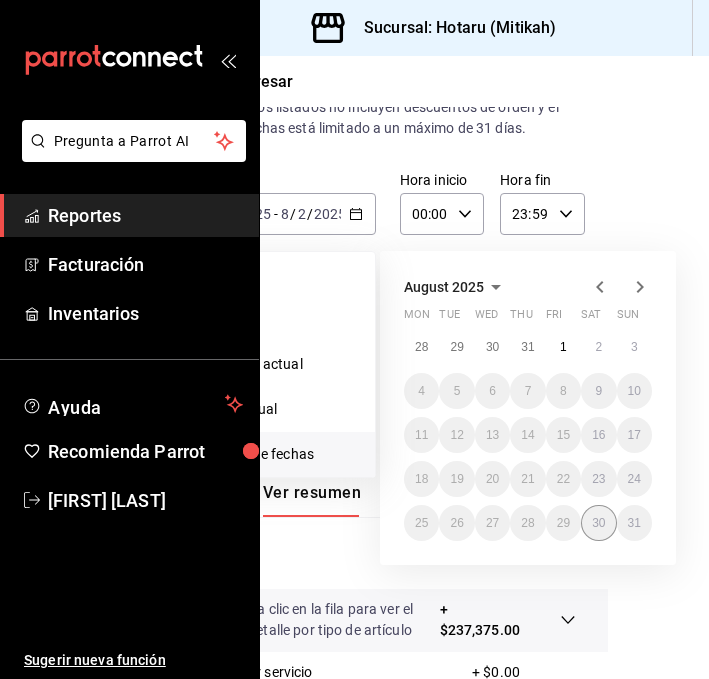 scroll, scrollTop: 56, scrollLeft: 122, axis: both 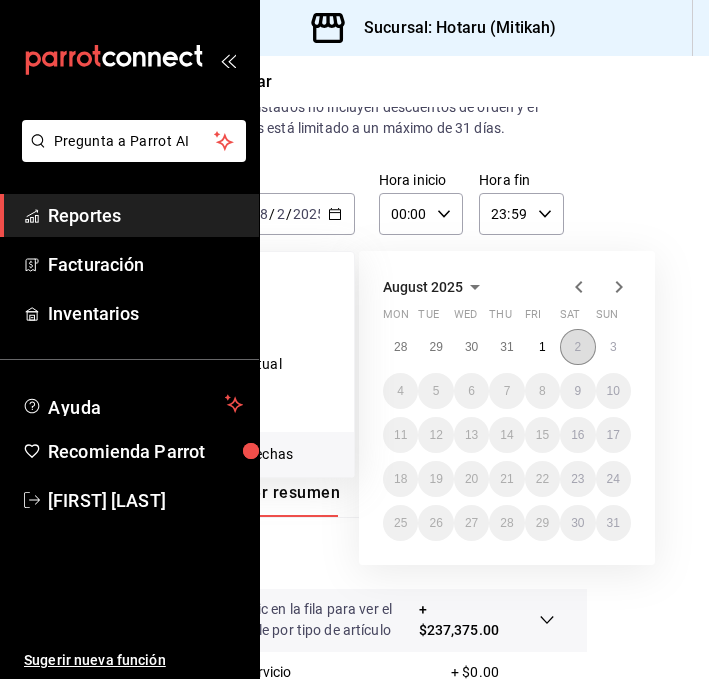 click on "2" at bounding box center (577, 347) 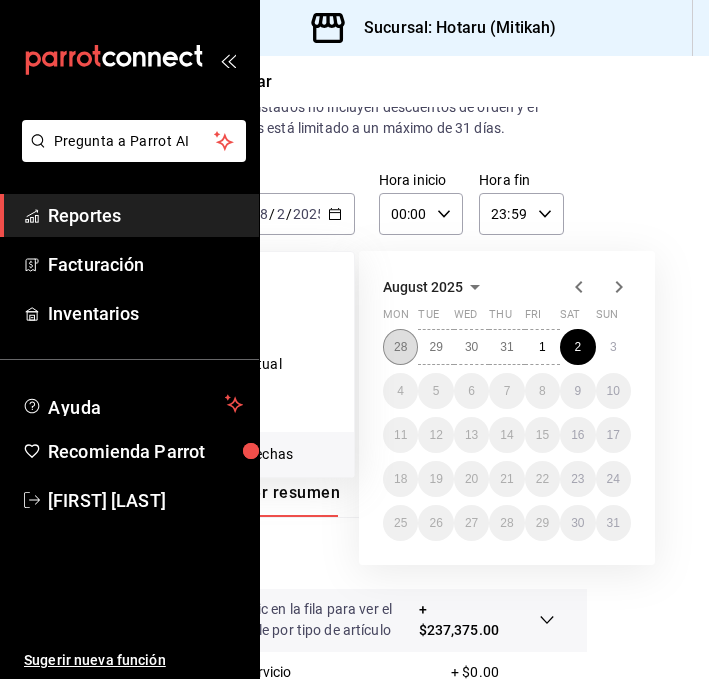 click on "28" at bounding box center [400, 347] 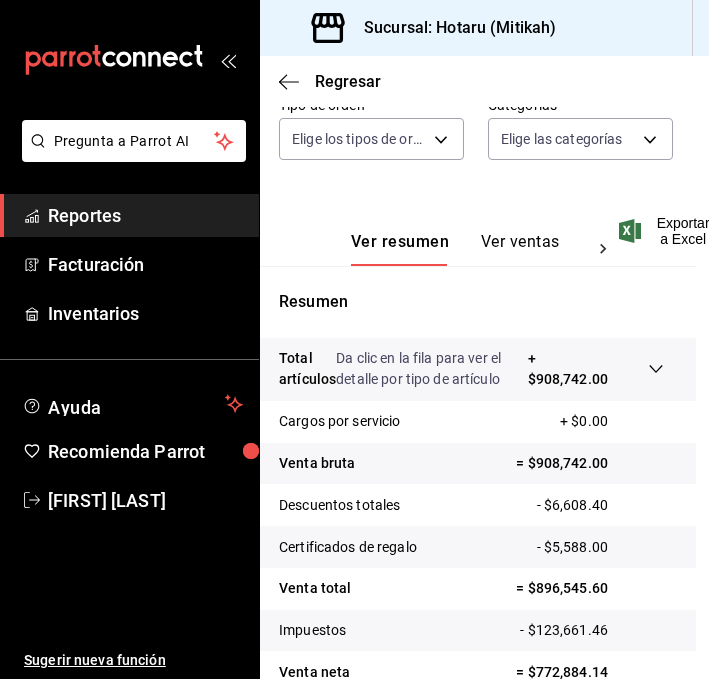 scroll, scrollTop: 409, scrollLeft: 13, axis: both 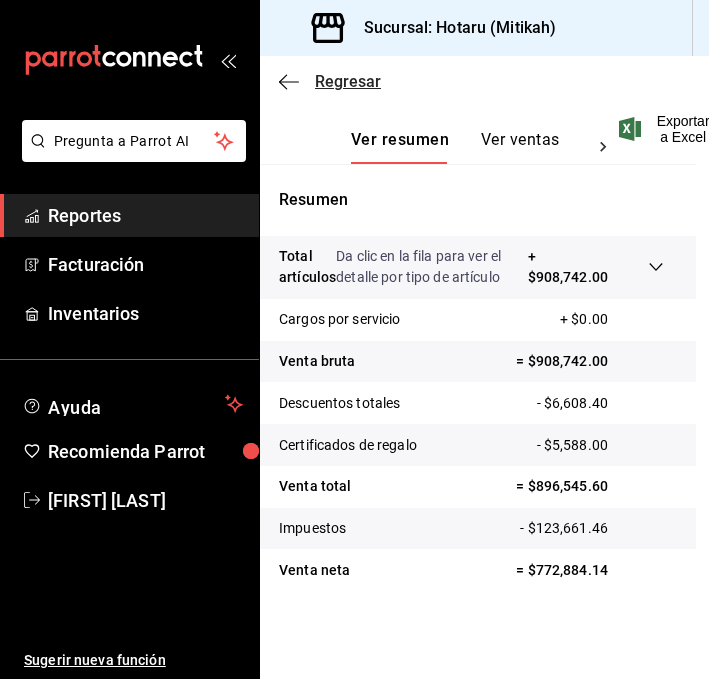 click 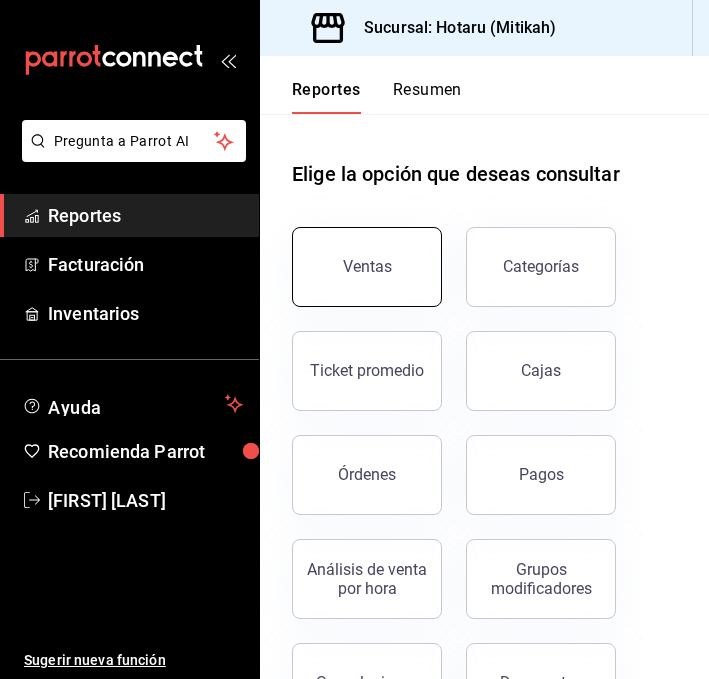 click on "Ventas" at bounding box center [367, 267] 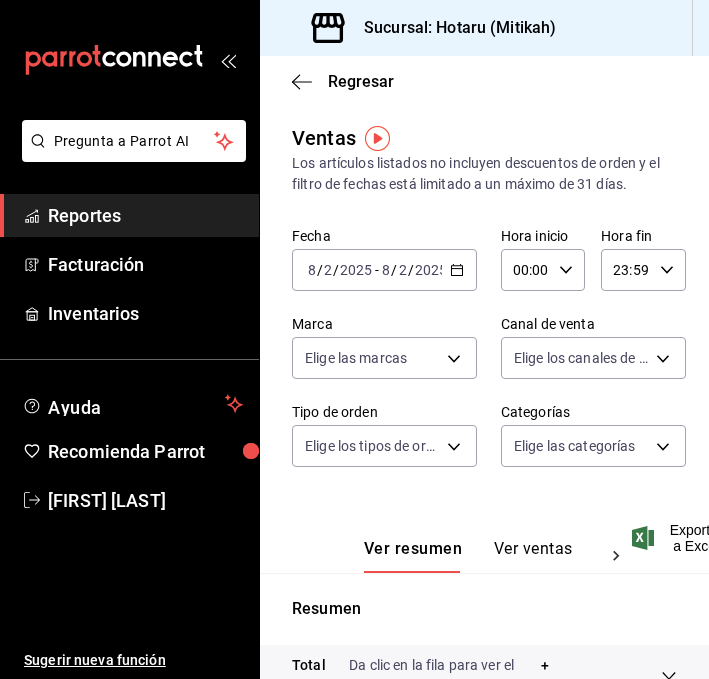 click 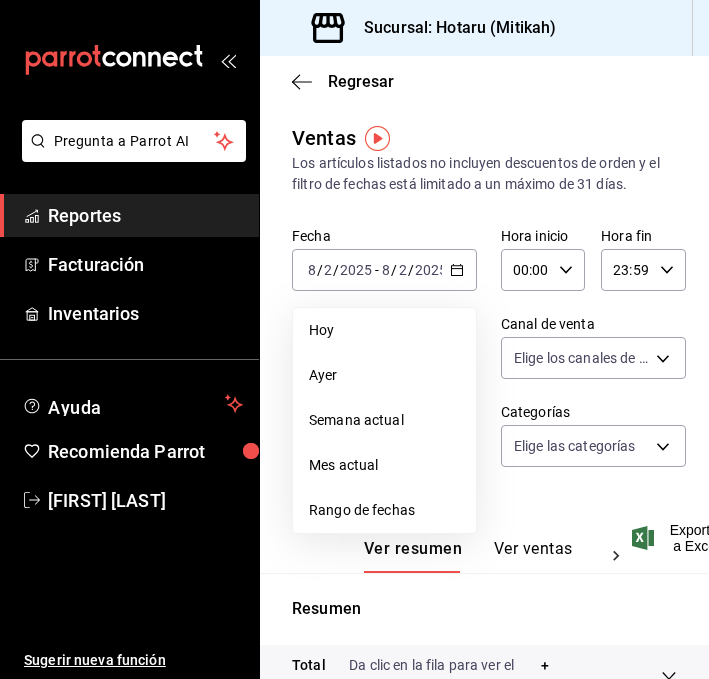 click on "Regresar" at bounding box center [484, 81] 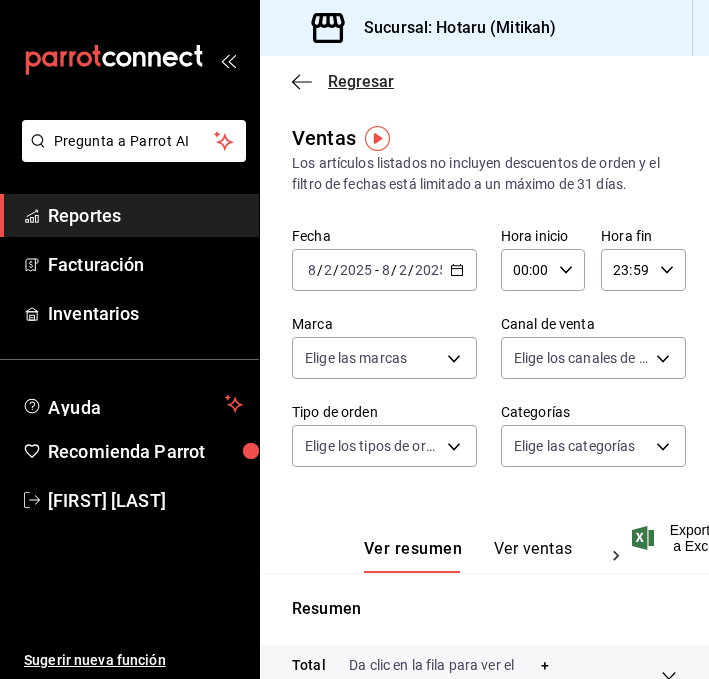 click 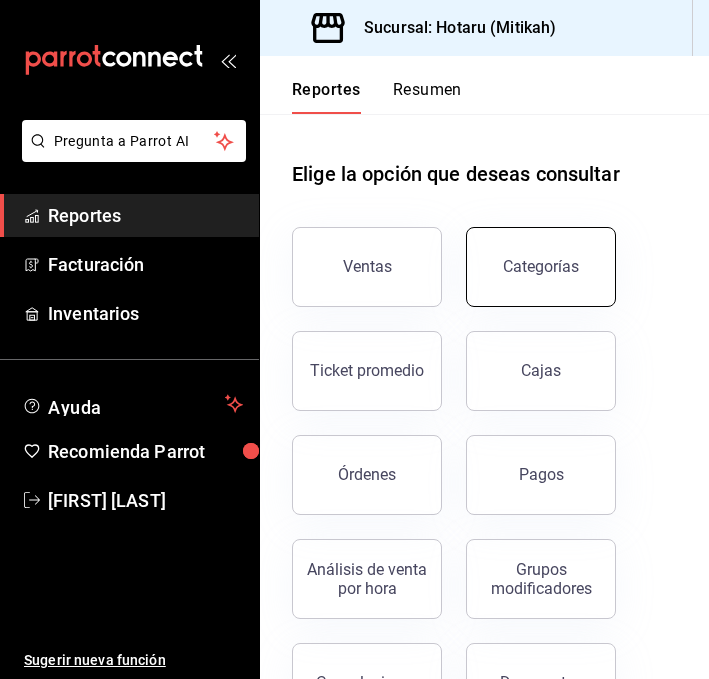 click on "Categorías" at bounding box center (541, 267) 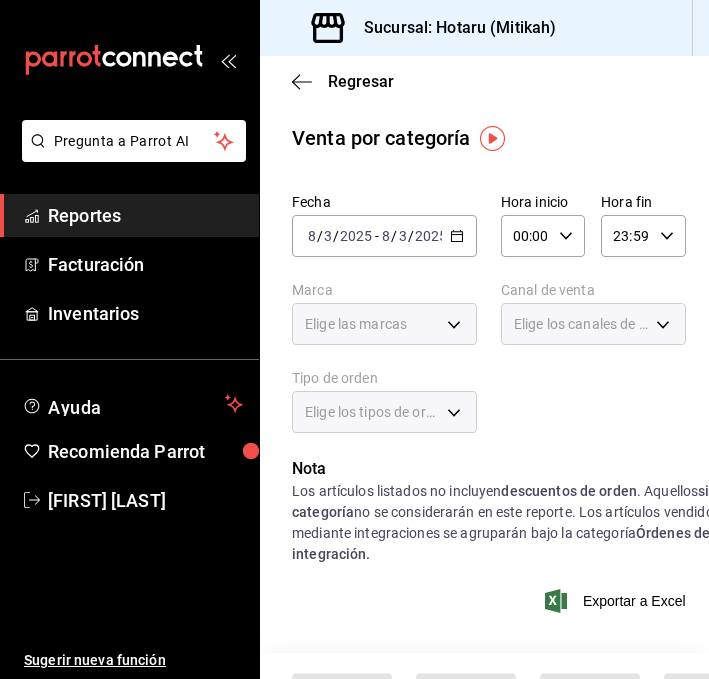 click 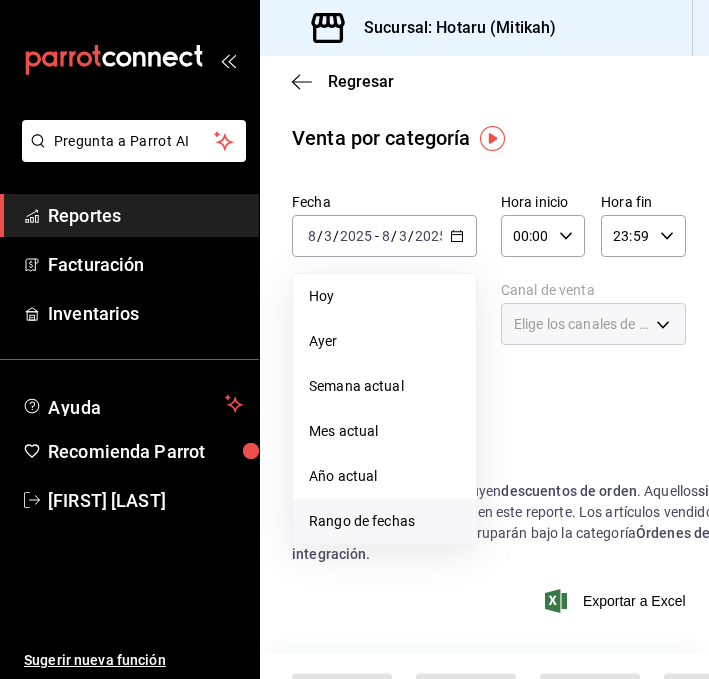 click on "Rango de fechas" at bounding box center (384, 521) 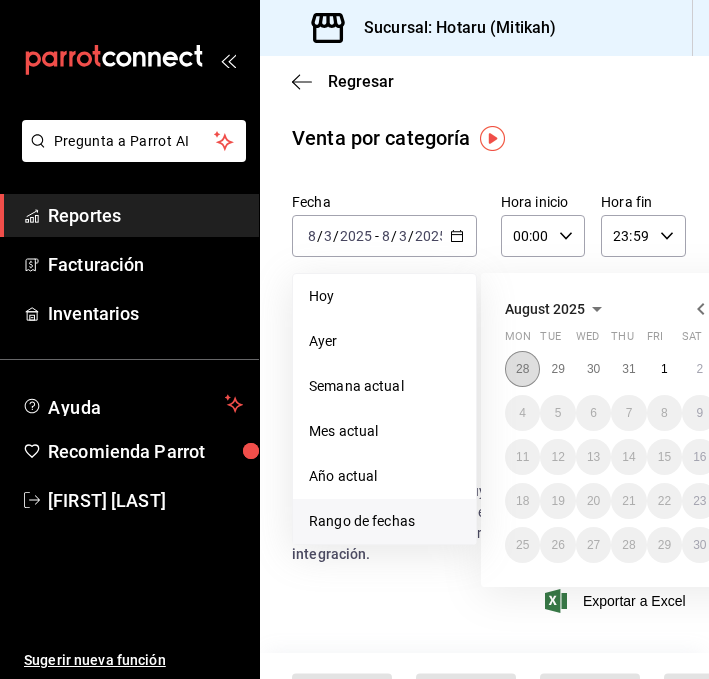 click on "28" at bounding box center [522, 369] 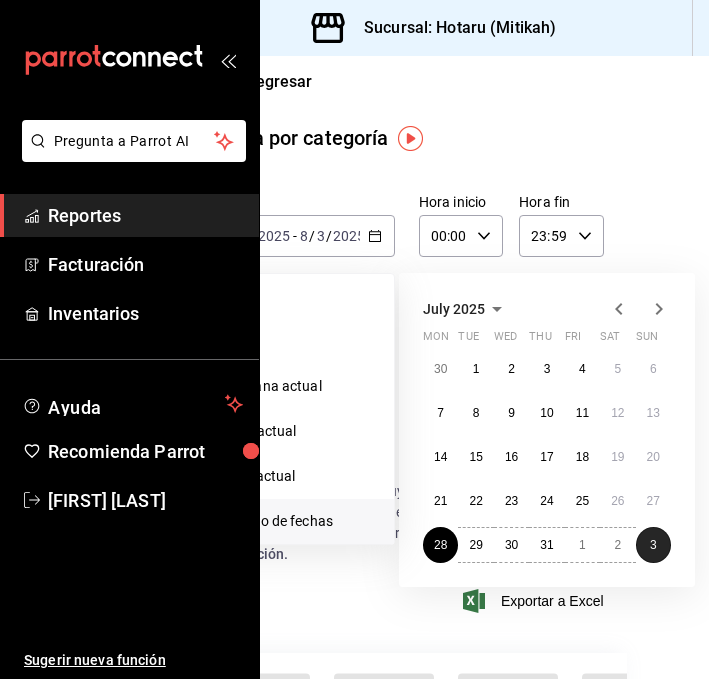 click on "3" at bounding box center [653, 545] 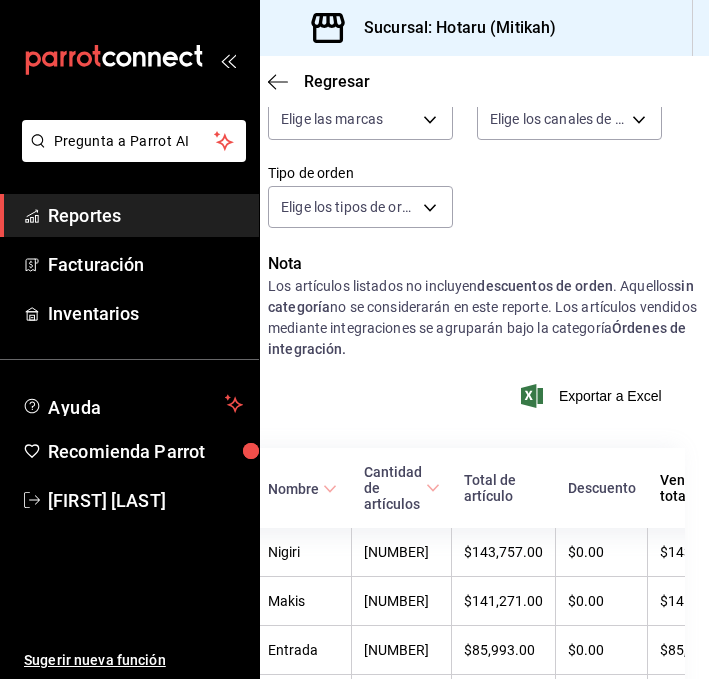 scroll, scrollTop: 208, scrollLeft: 24, axis: both 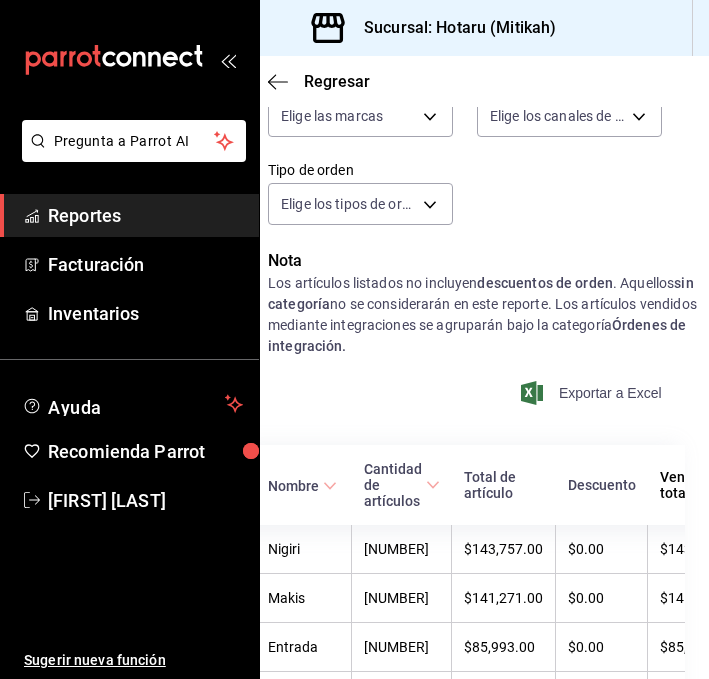 click on "Exportar a Excel" at bounding box center [593, 393] 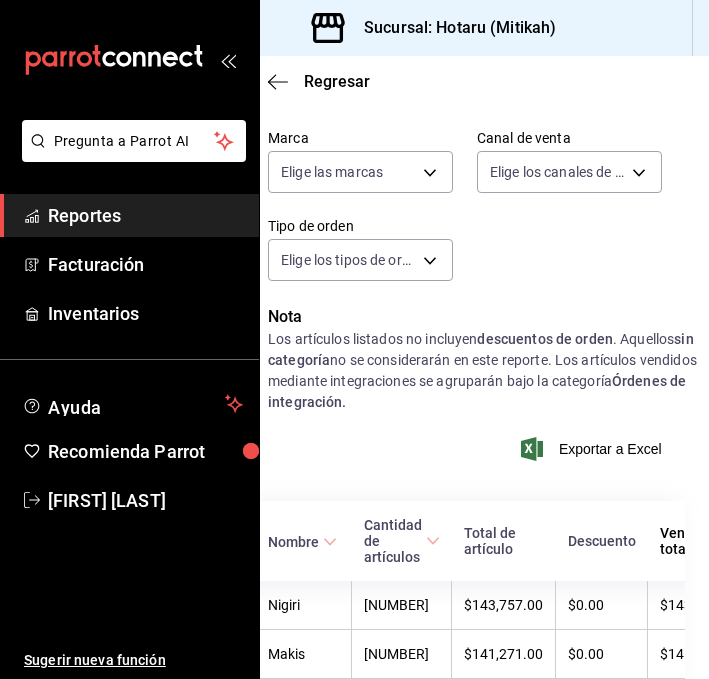 scroll, scrollTop: 156, scrollLeft: 24, axis: both 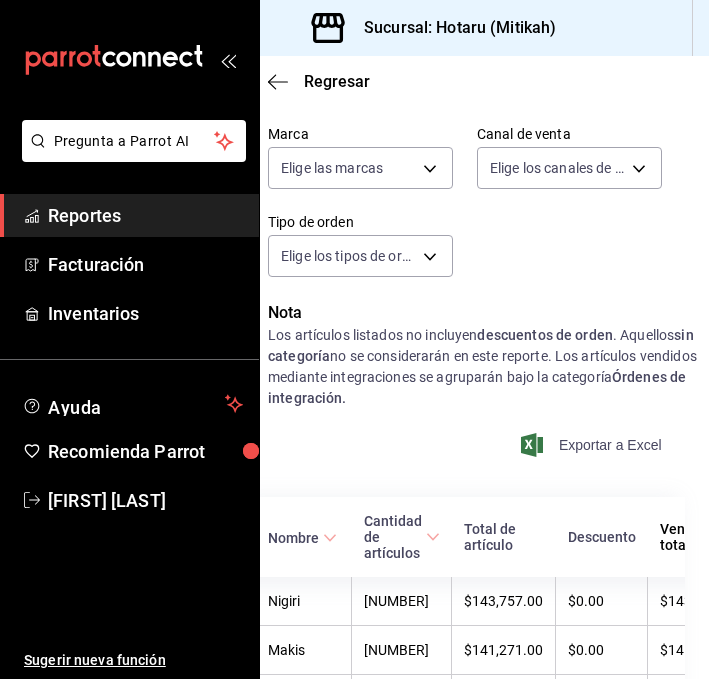 click on "Exportar a Excel" at bounding box center (593, 445) 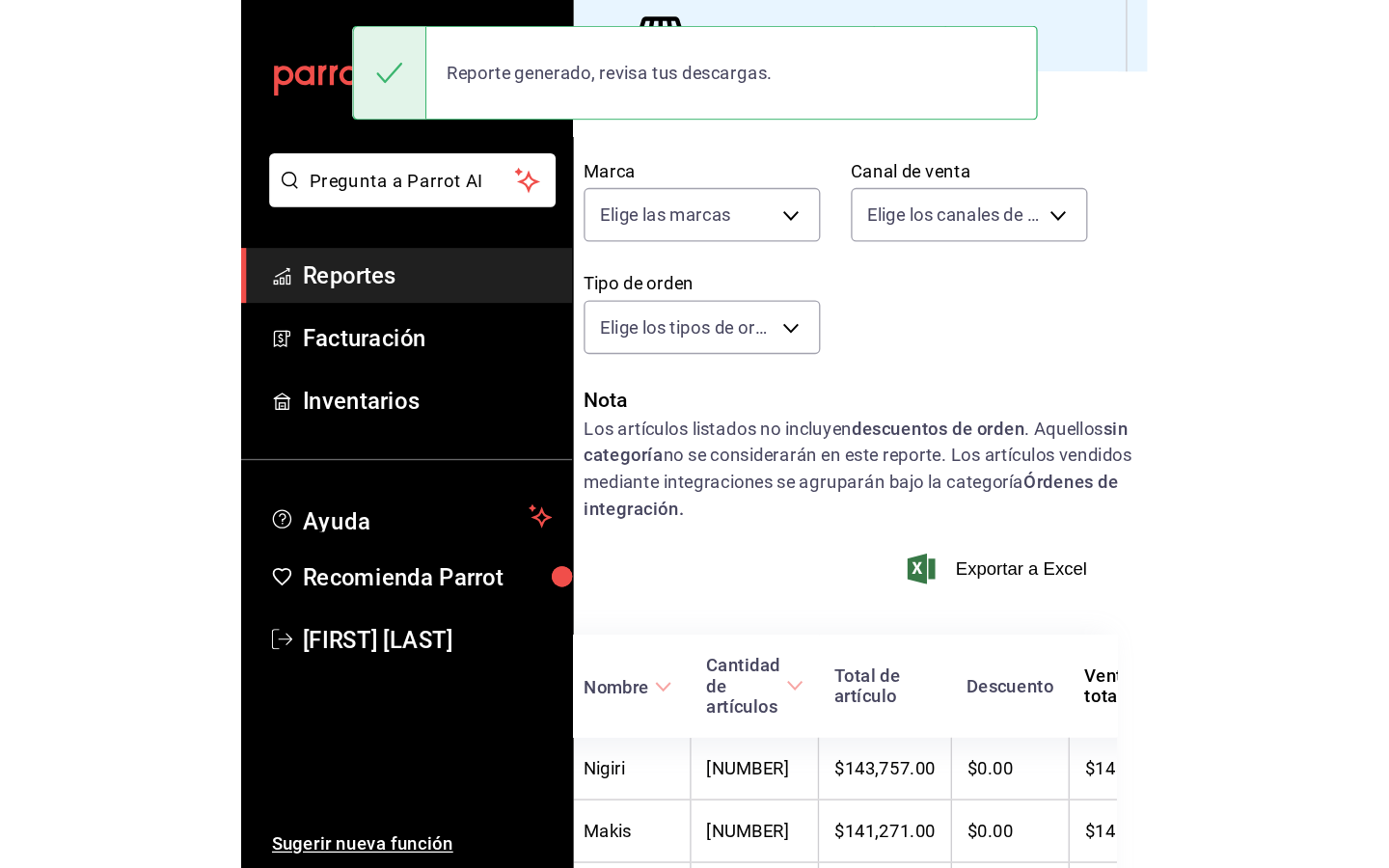 scroll, scrollTop: 190, scrollLeft: 23, axis: both 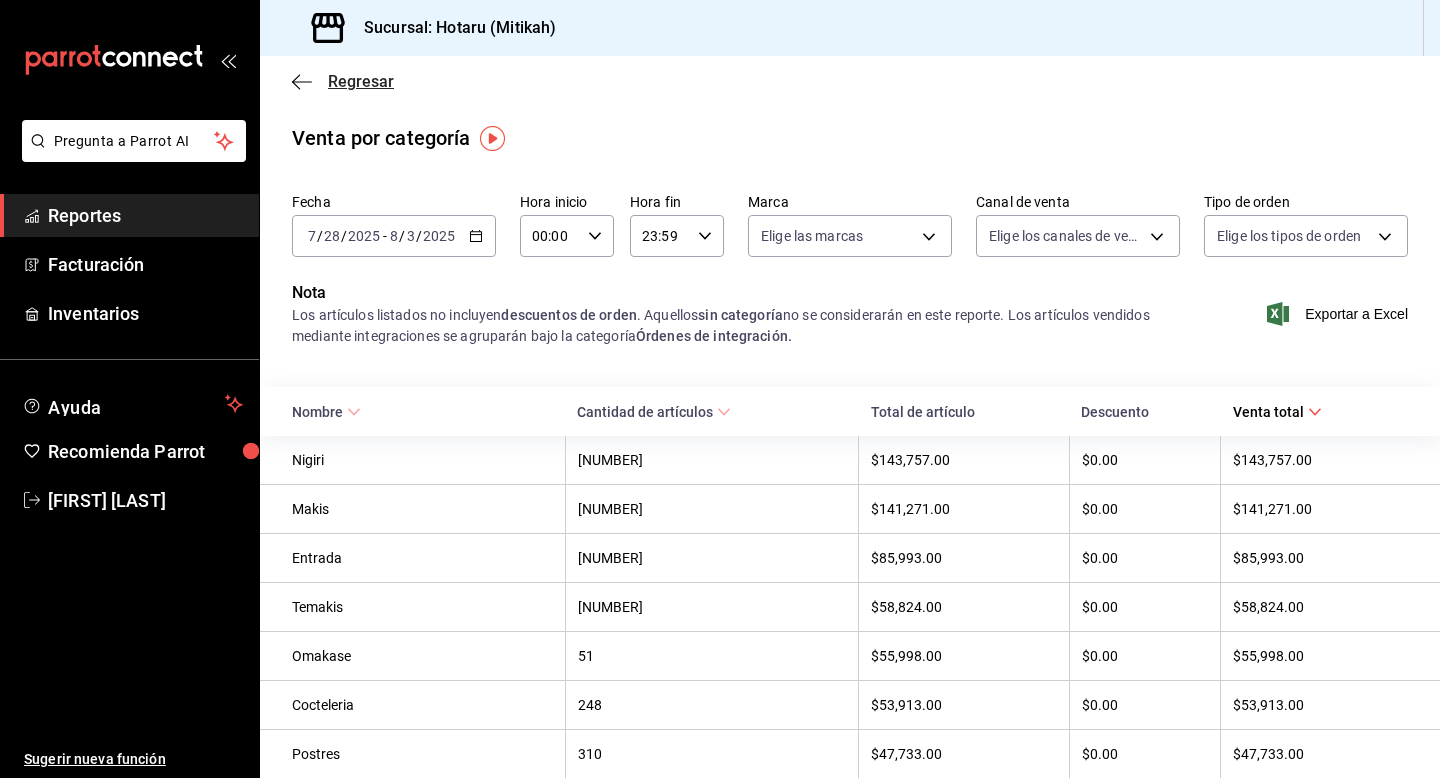 click 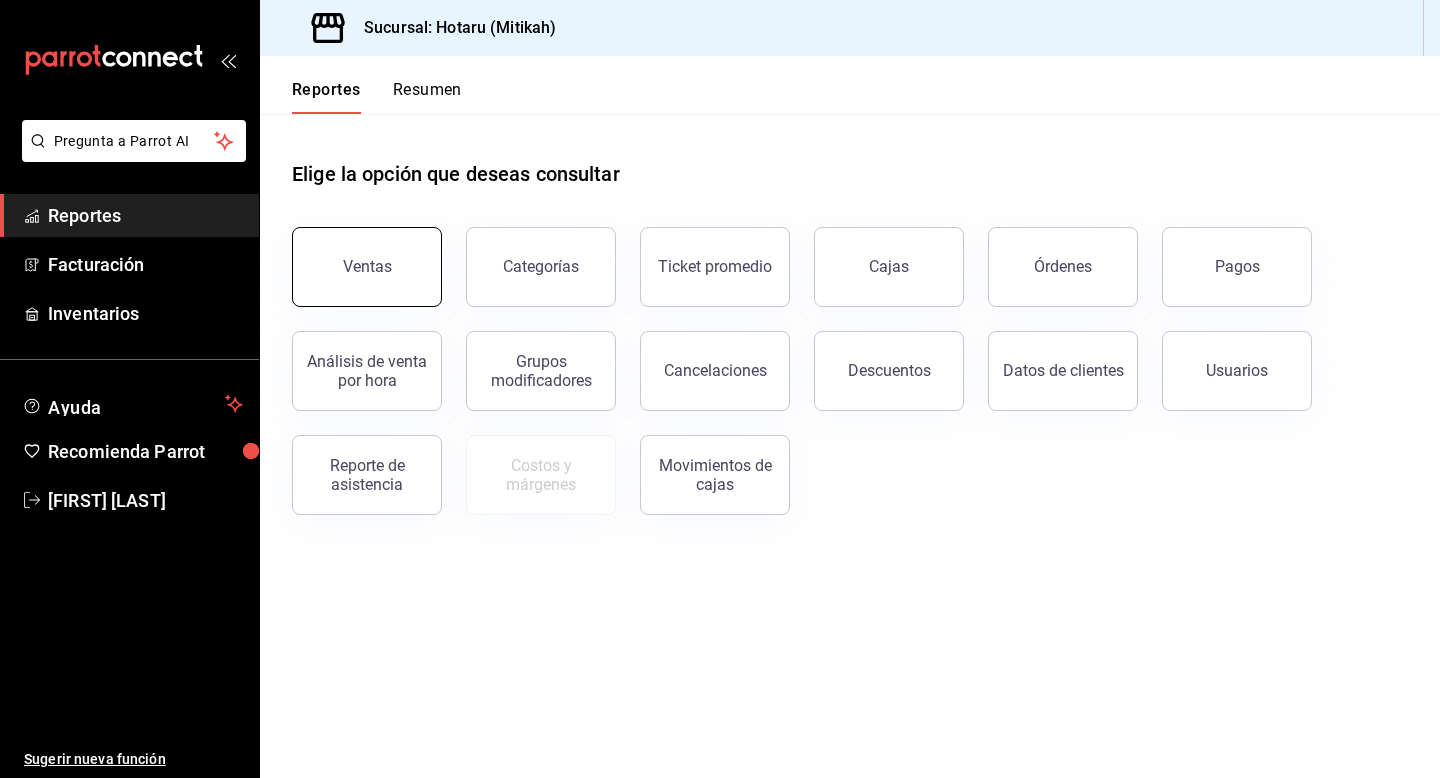 click on "Ventas" at bounding box center (367, 267) 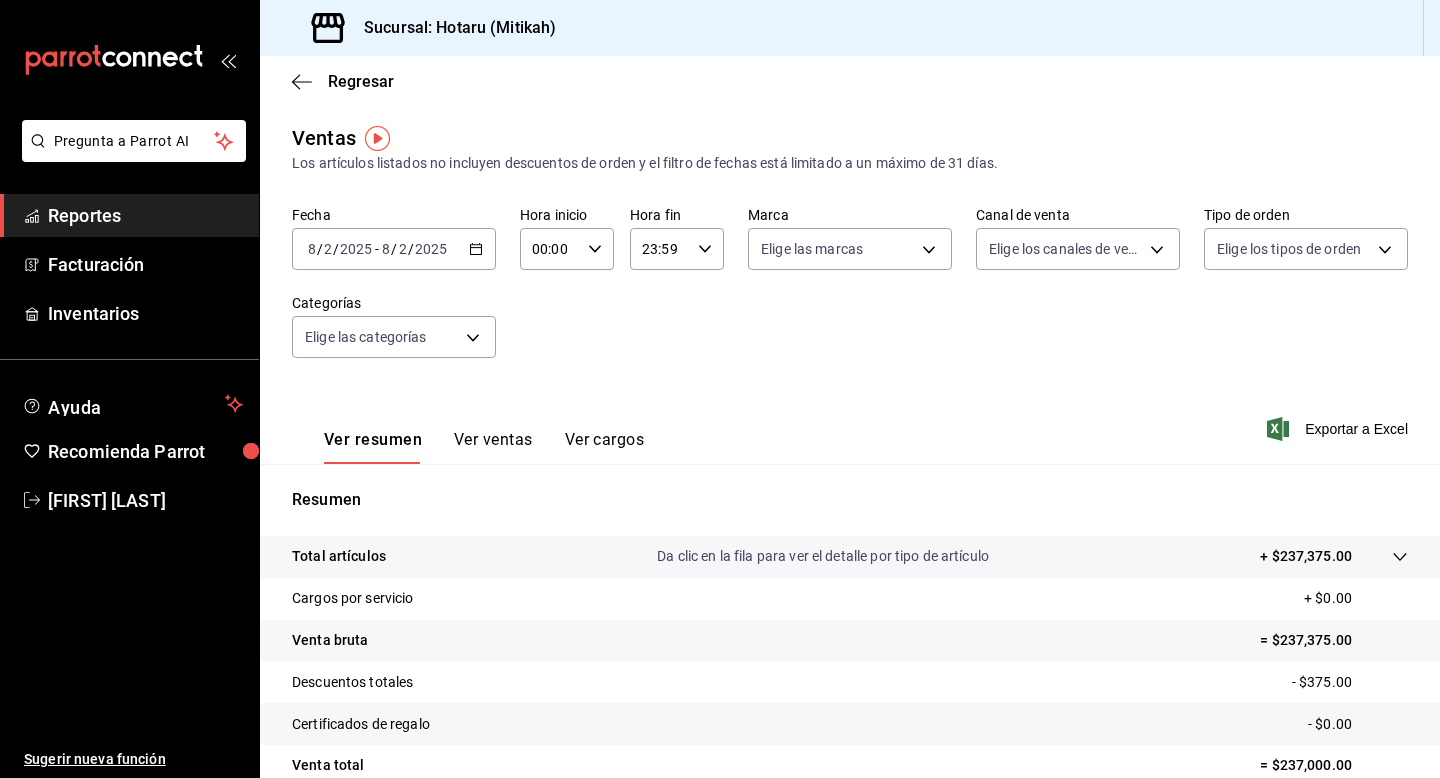 click 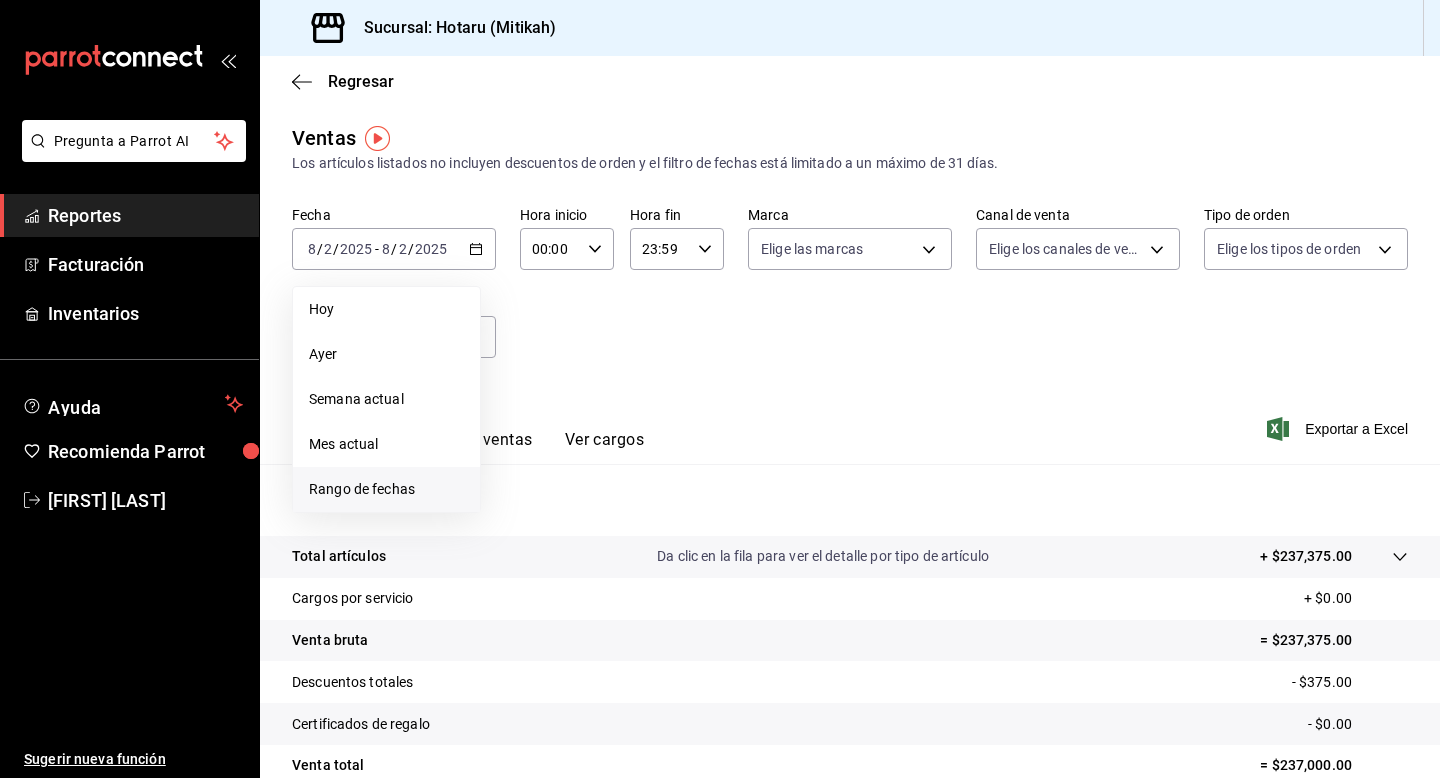 click on "Rango de fechas" at bounding box center [386, 489] 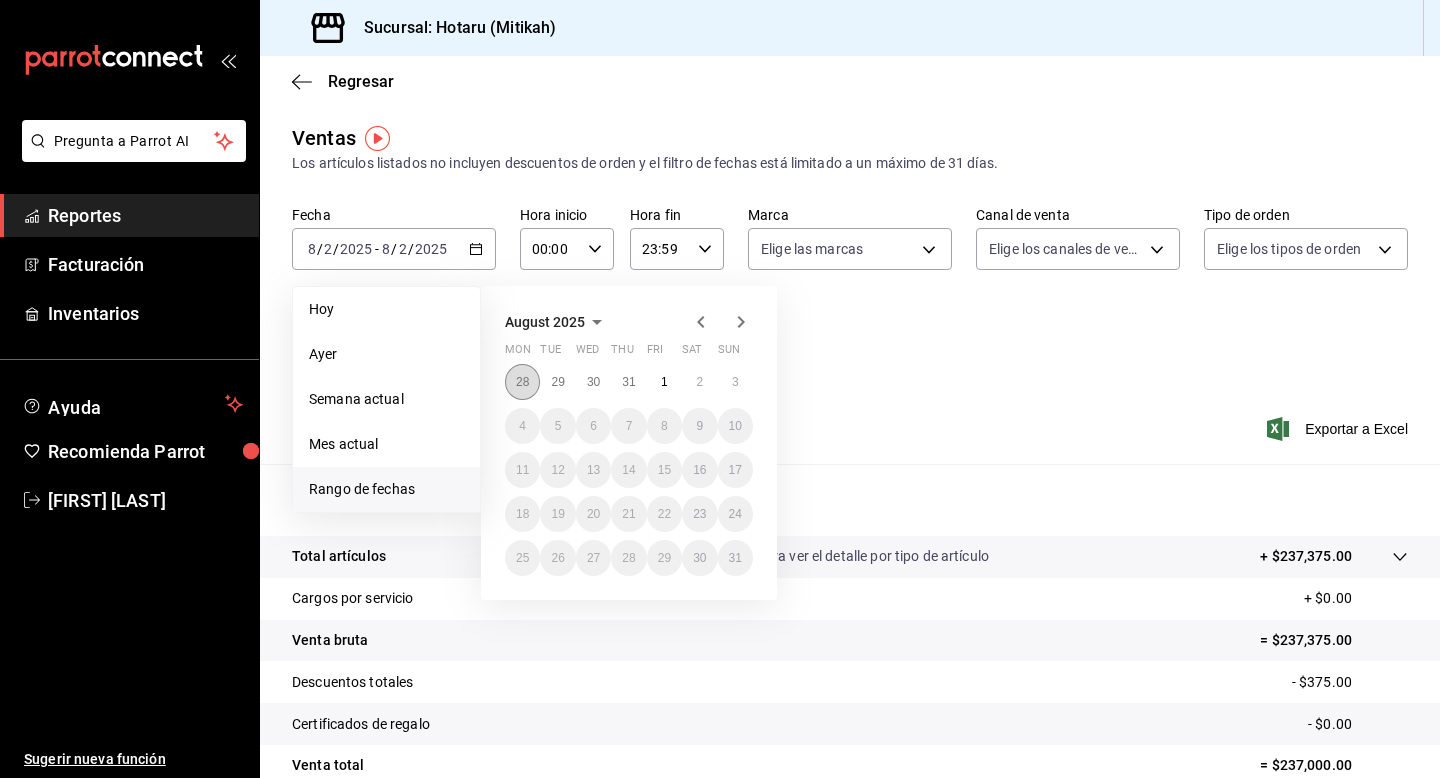 click on "28" at bounding box center (522, 382) 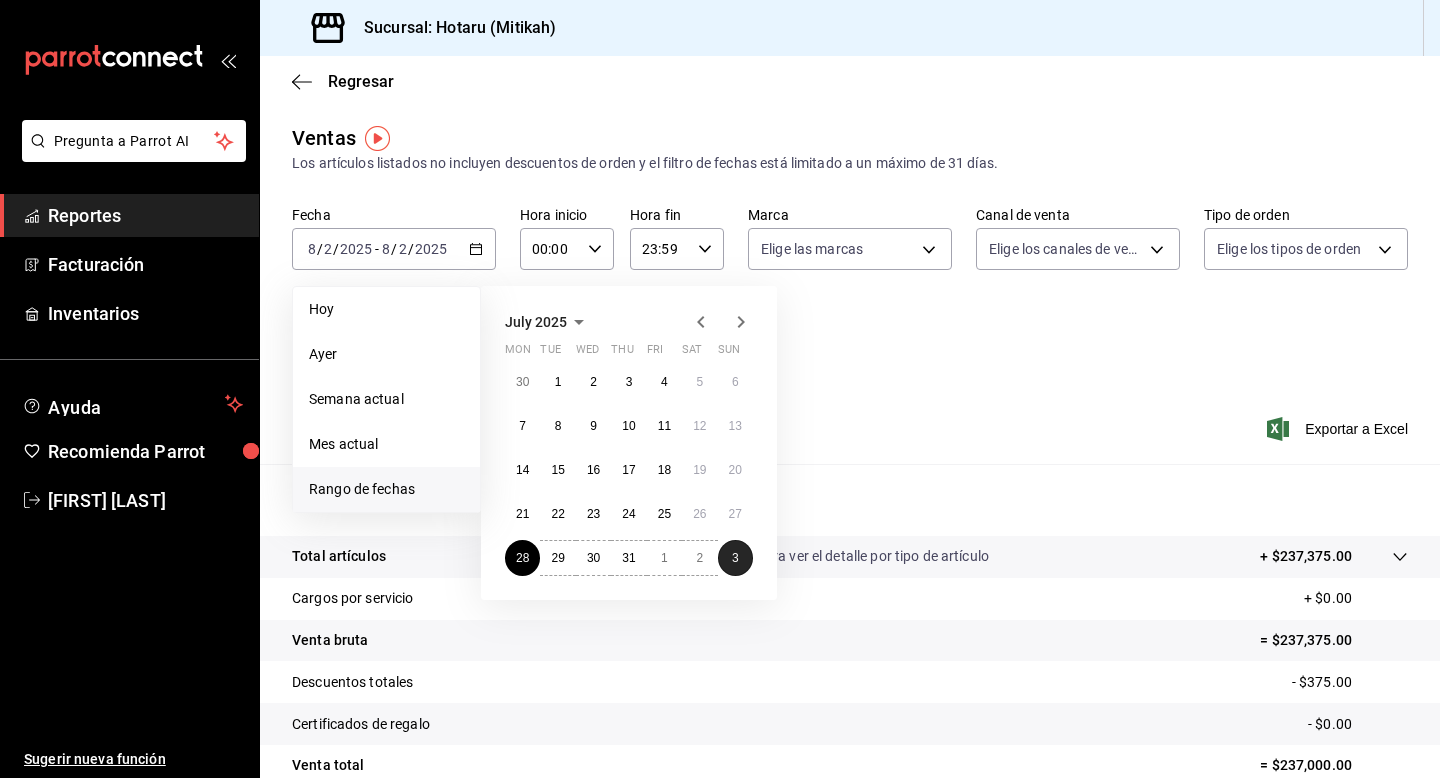 click on "3" at bounding box center (735, 558) 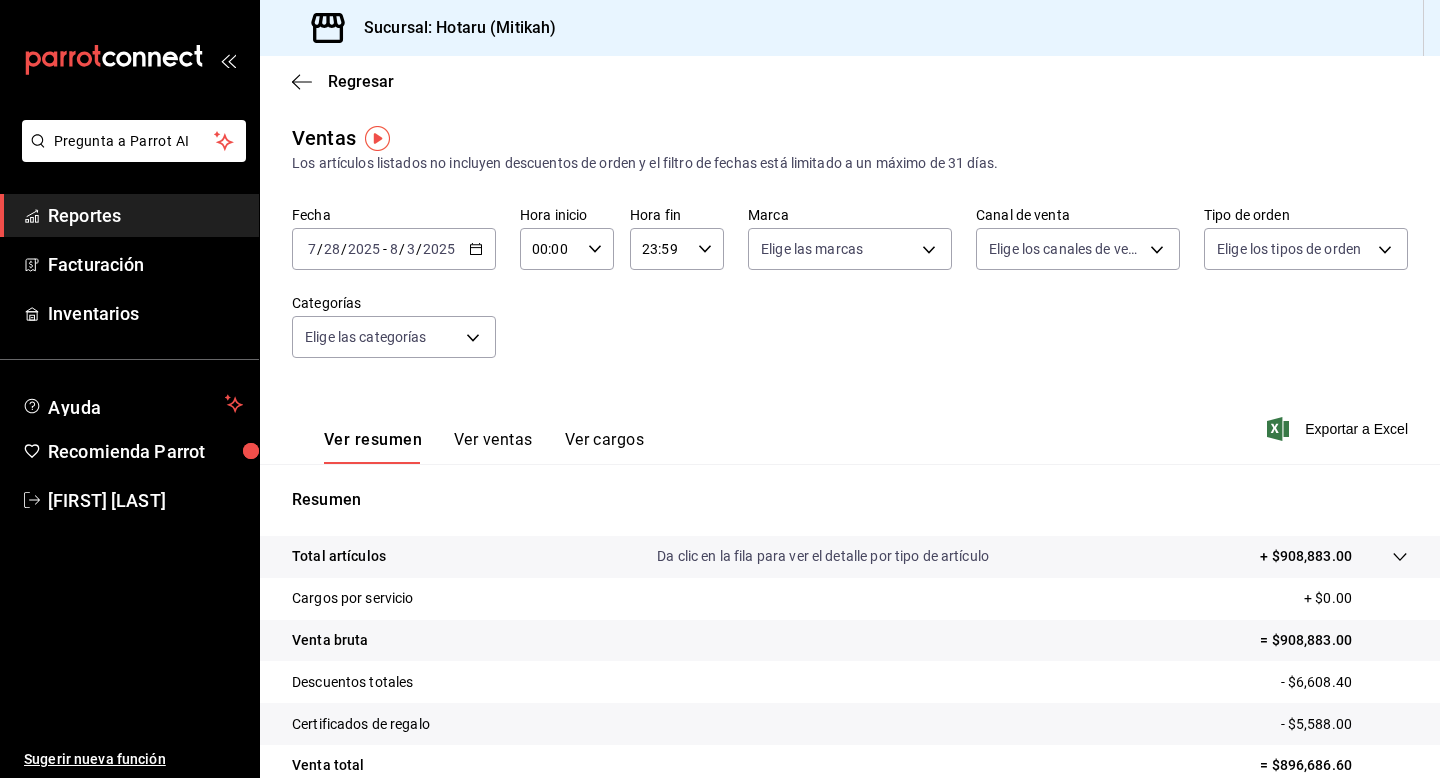 click on "Ver ventas" at bounding box center [493, 447] 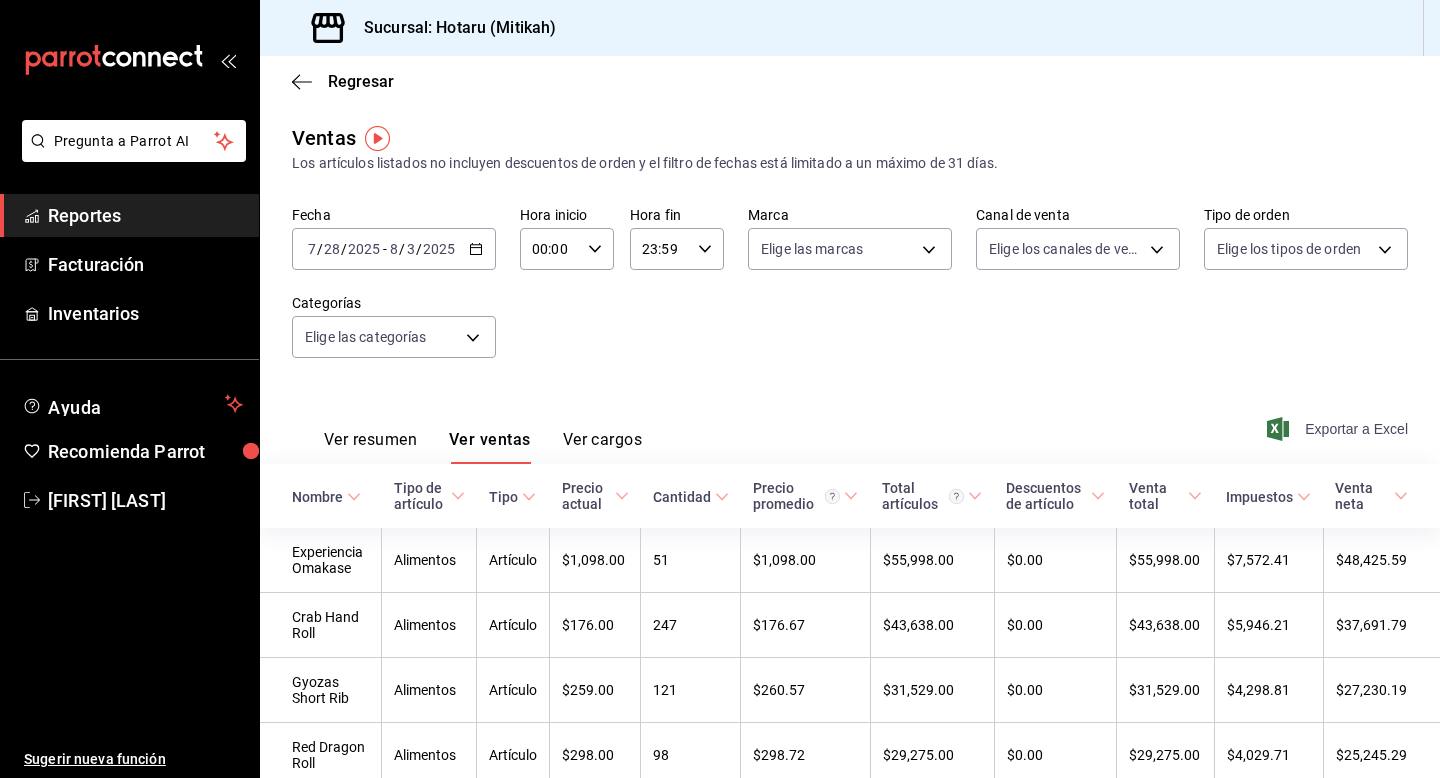 click on "Exportar a Excel" at bounding box center (1339, 429) 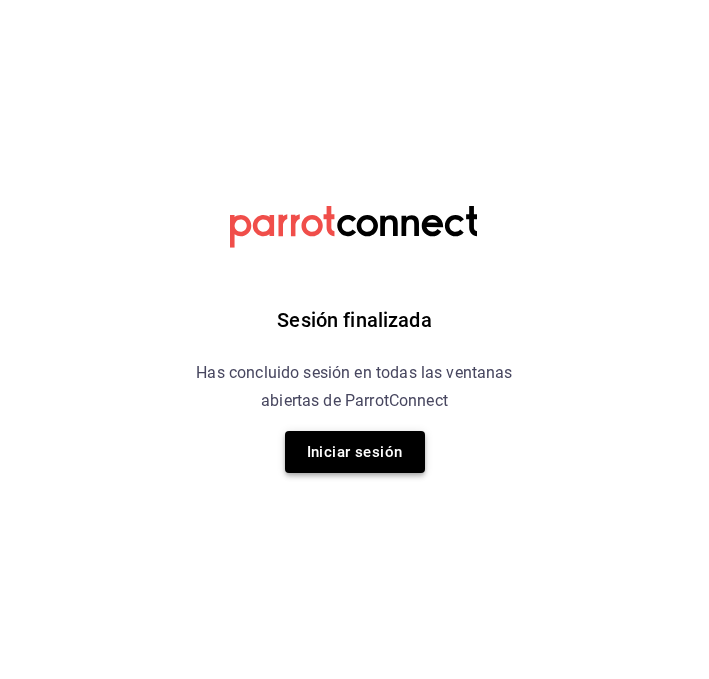 click on "Iniciar sesión" at bounding box center [355, 452] 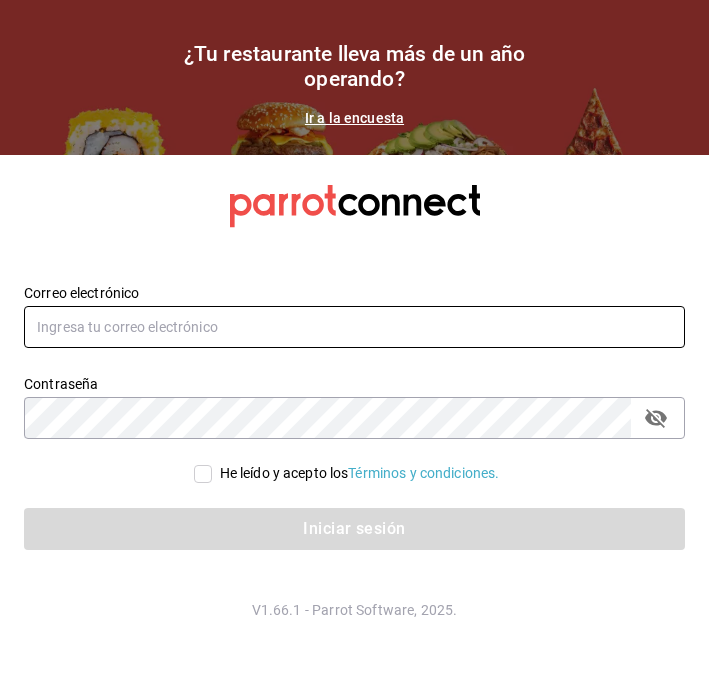 type on "[FIRST].[LAST]@[DOMAIN].[TLD]" 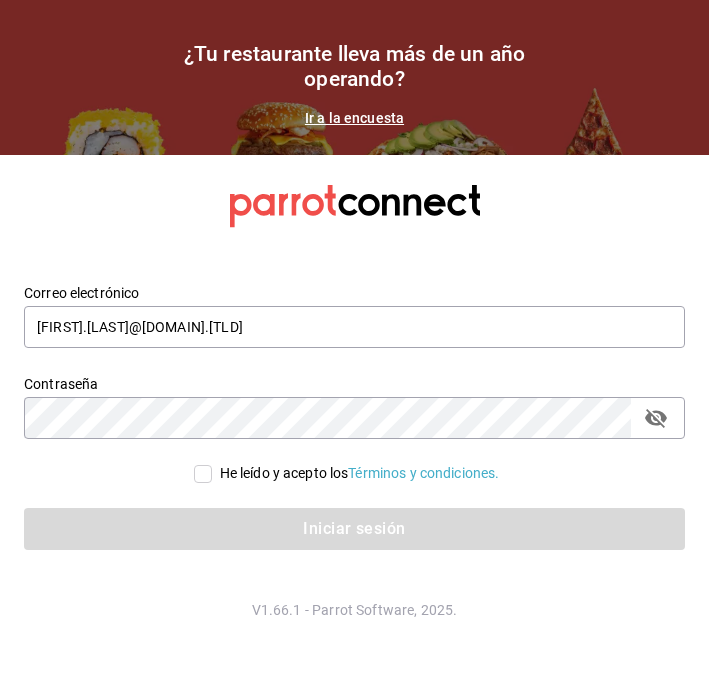 click on "He leído y acepto los  Términos y condiciones." at bounding box center (203, 474) 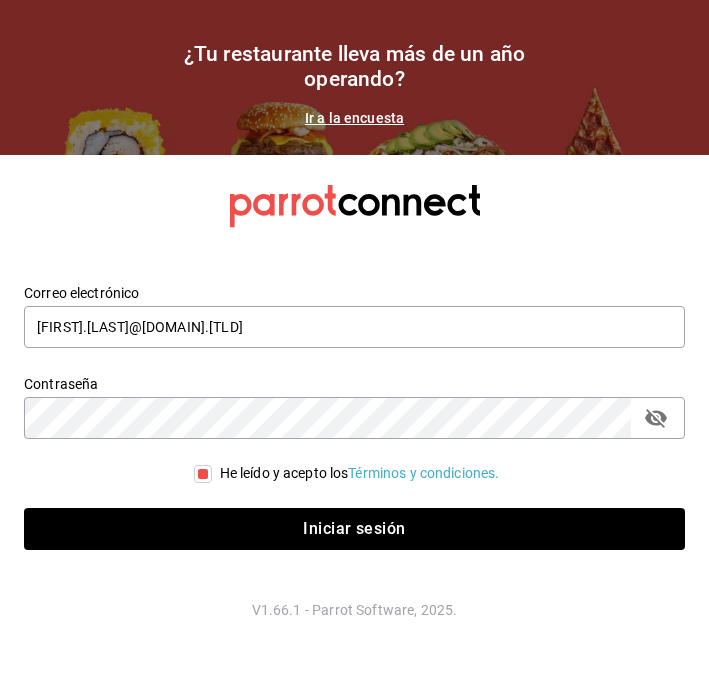 click on "Iniciar sesión" at bounding box center [342, 517] 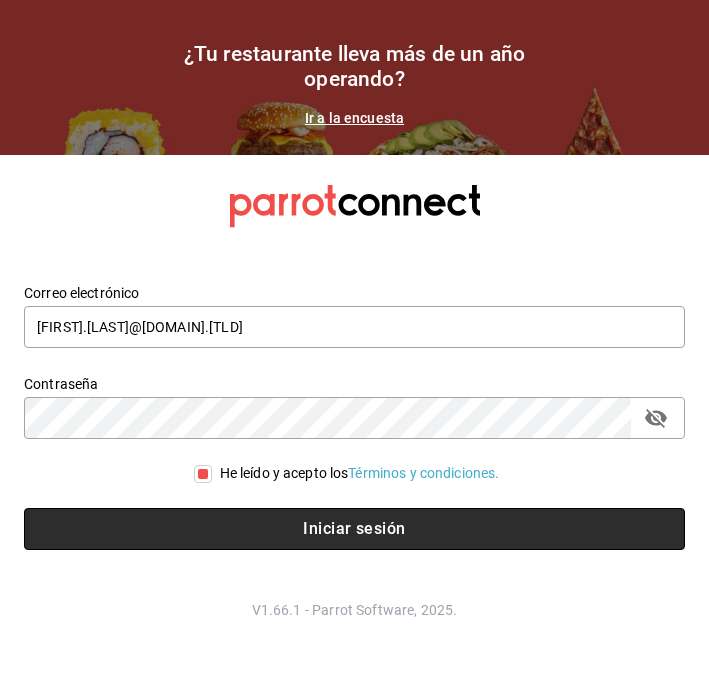 click on "Iniciar sesión" at bounding box center [354, 529] 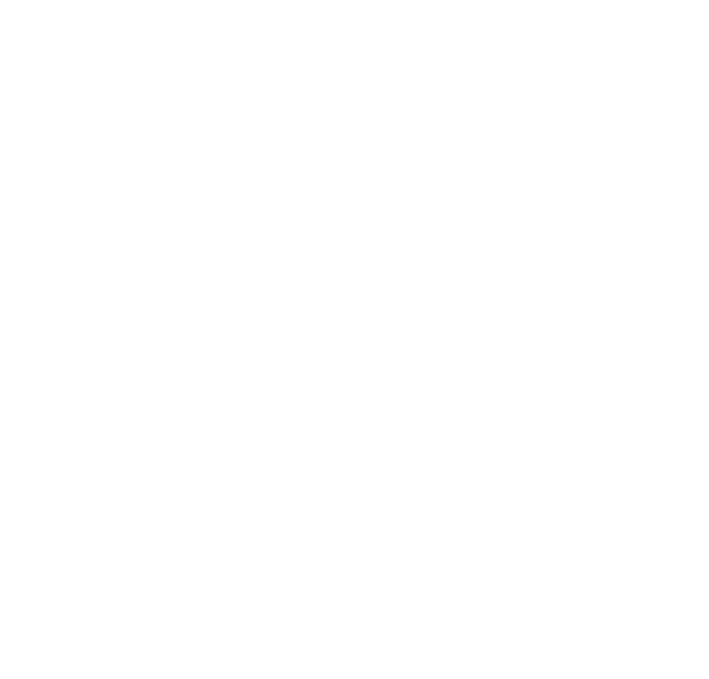 scroll, scrollTop: 0, scrollLeft: 0, axis: both 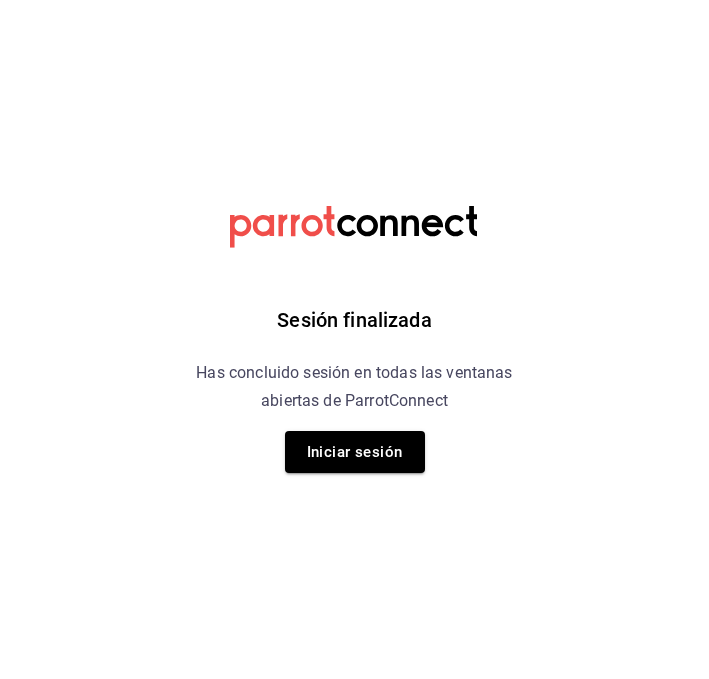 click on "Sesión finalizada Has concluido sesión en todas las ventanas abiertas de ParrotConnect Iniciar sesión" at bounding box center [354, 339] 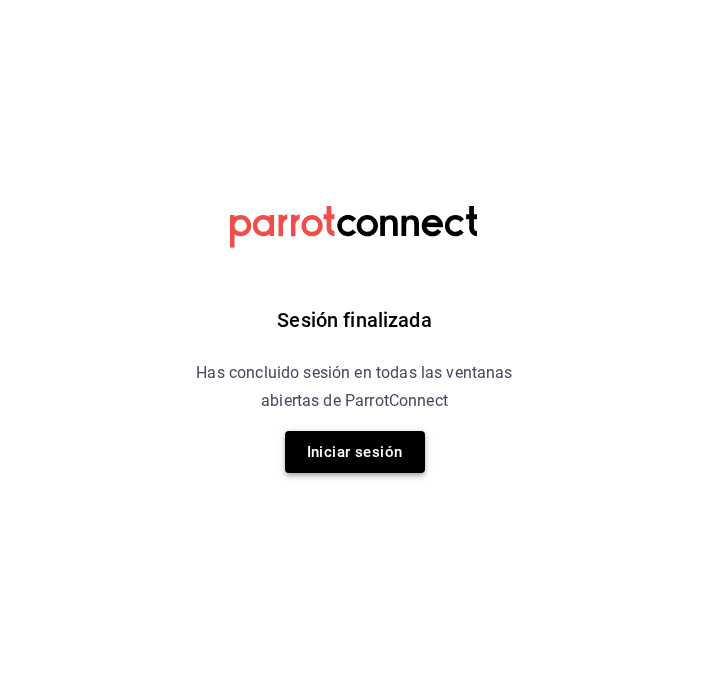 click on "Iniciar sesión" at bounding box center (355, 452) 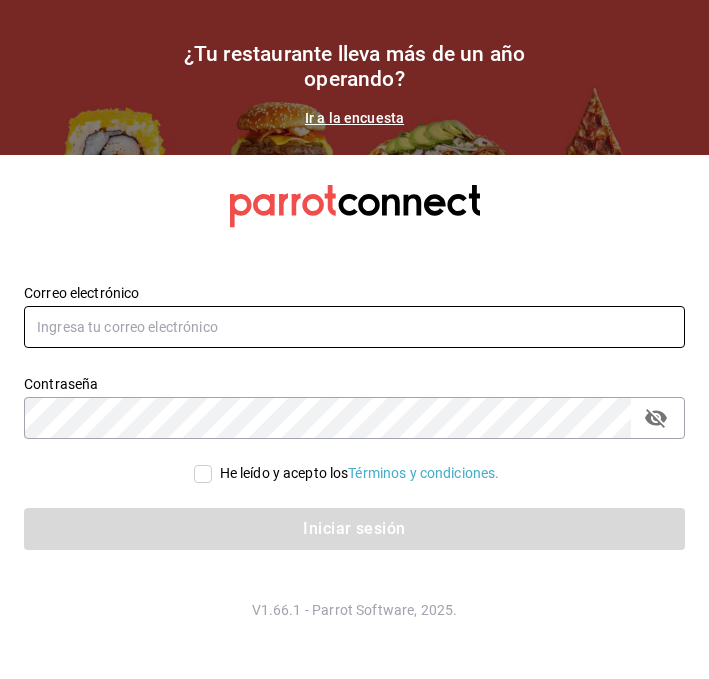 type on "[USERNAME]@[DOMAIN].com" 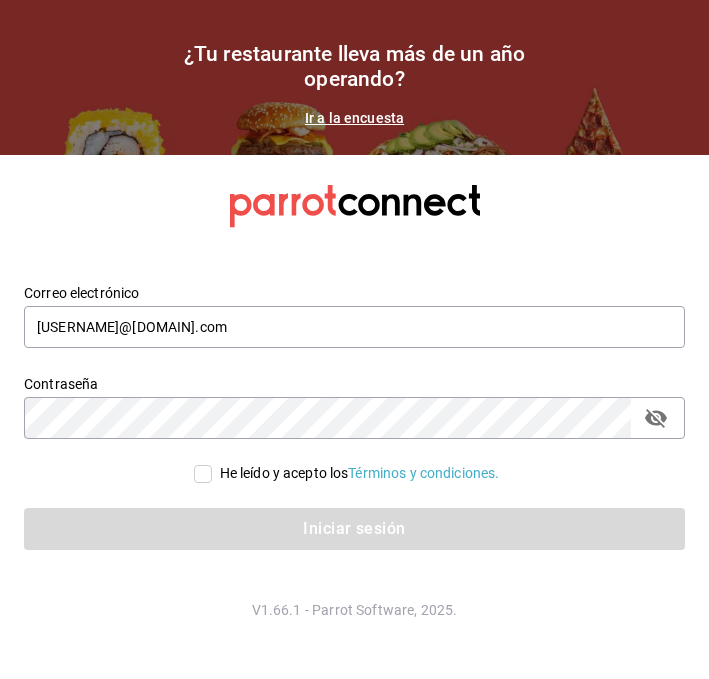 click on "He leído y acepto los  Términos y condiciones." at bounding box center [360, 473] 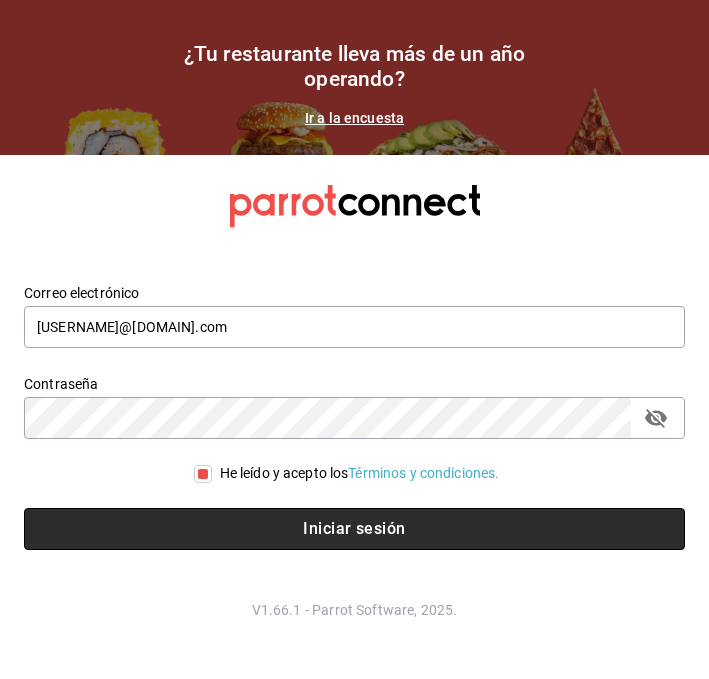 click on "Iniciar sesión" at bounding box center [354, 529] 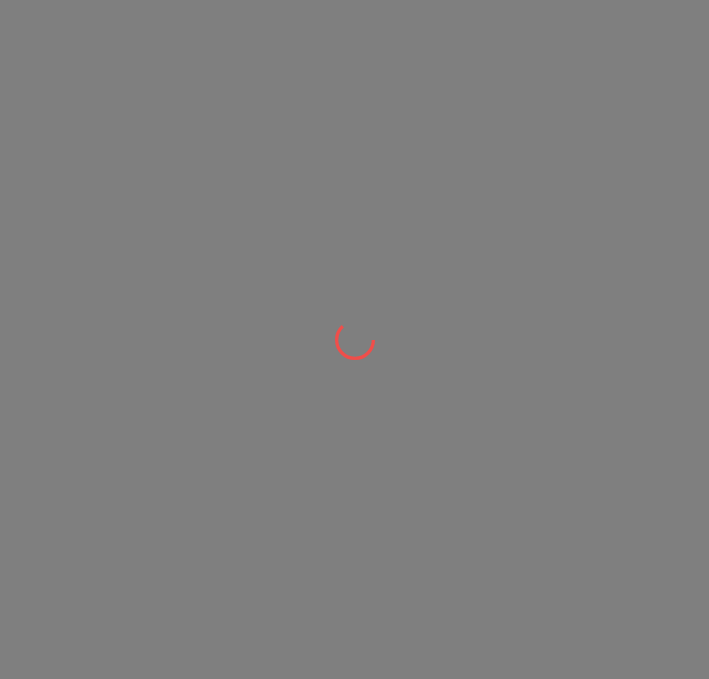 scroll, scrollTop: 0, scrollLeft: 0, axis: both 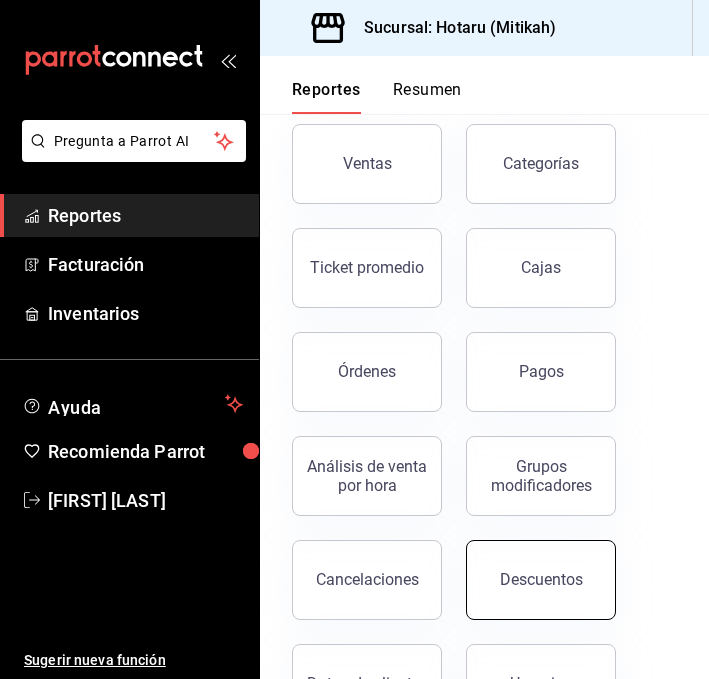 click on "Descuentos" at bounding box center [541, 580] 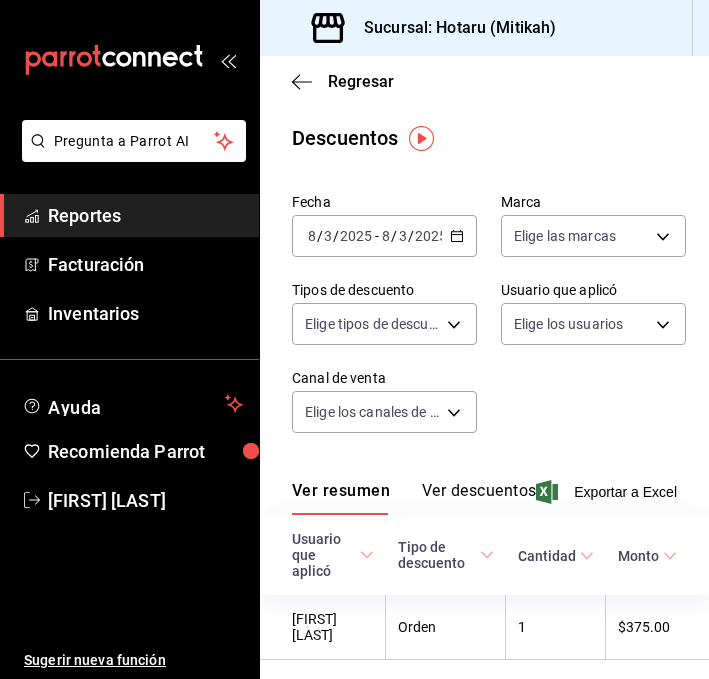 click on "2025-08-03 8 / 3 / 2025 - 2025-08-03 8 / 3 / 2025" at bounding box center (384, 236) 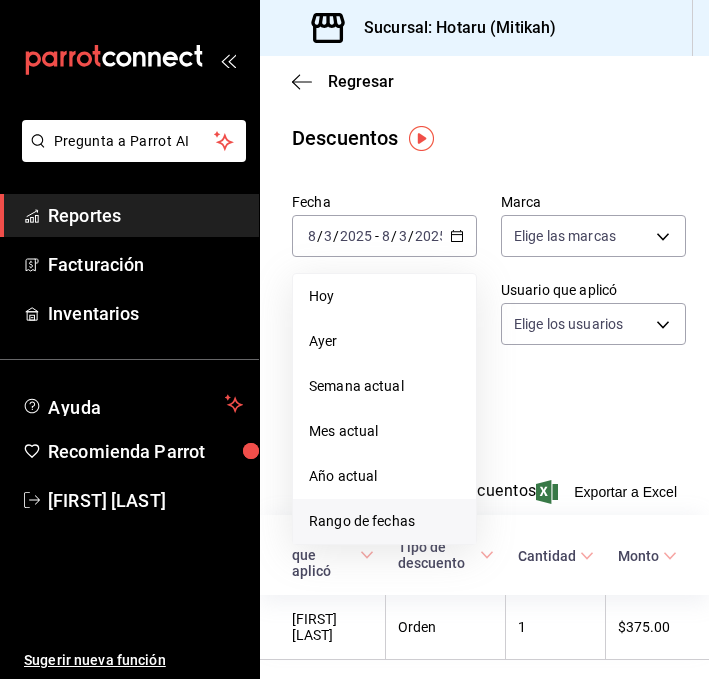 click on "Rango de fechas" at bounding box center [384, 521] 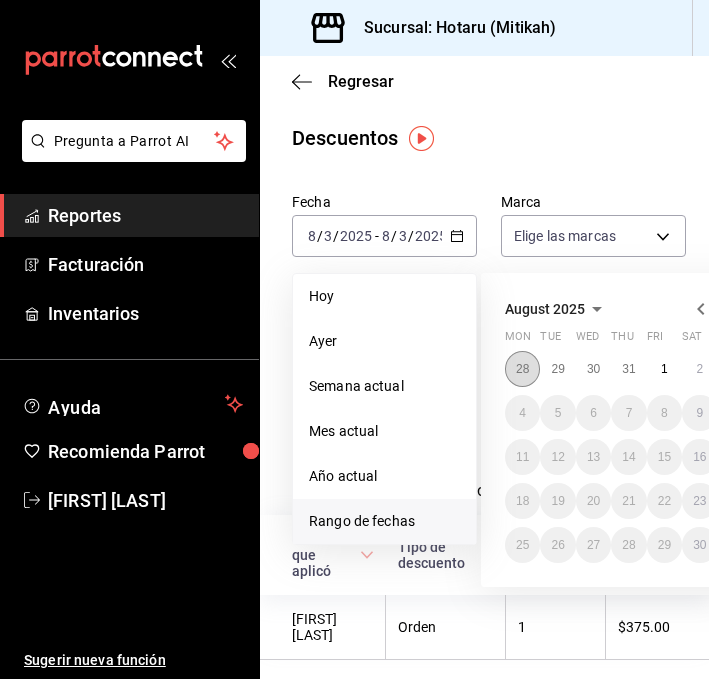 click on "28" at bounding box center (522, 369) 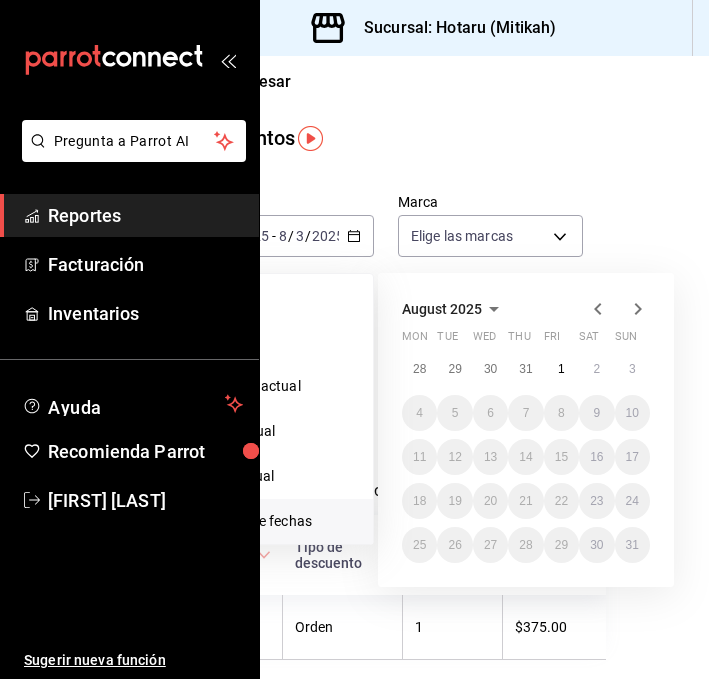 scroll, scrollTop: 0, scrollLeft: 122, axis: horizontal 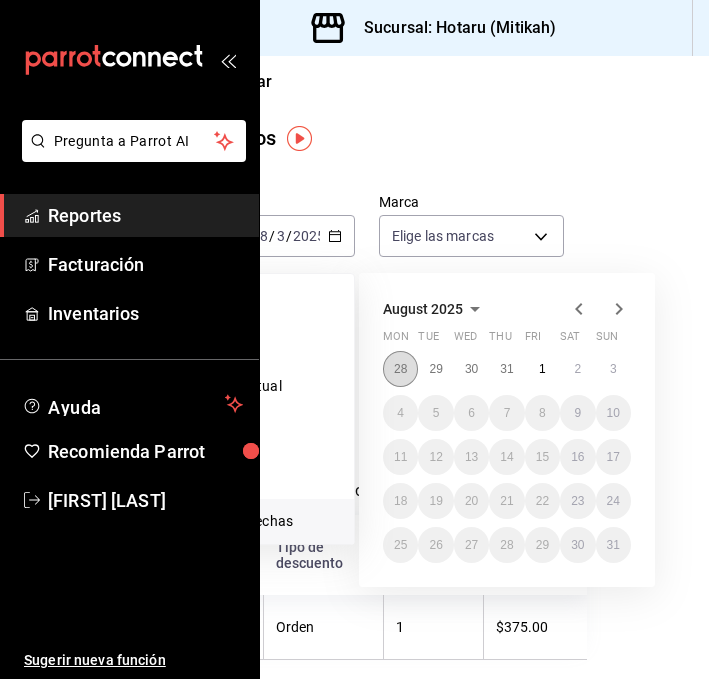 click on "28" at bounding box center (400, 369) 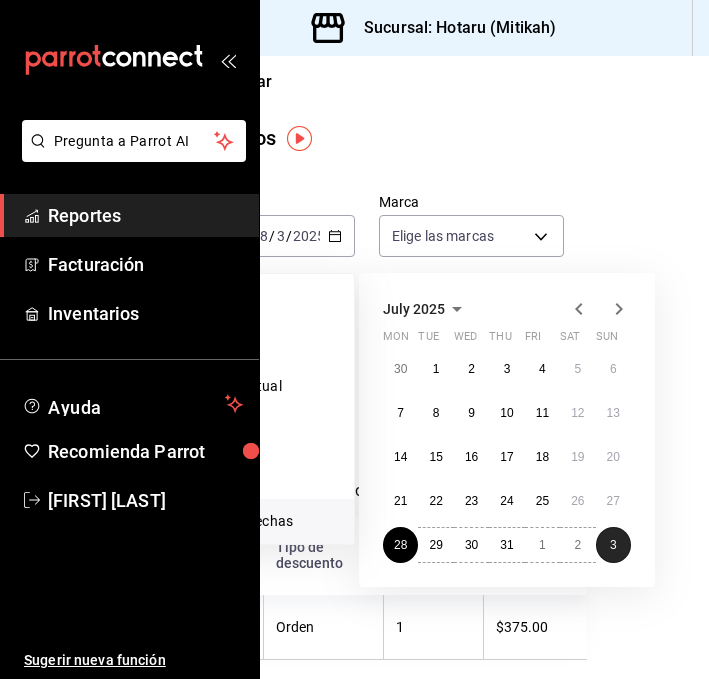 click on "3" at bounding box center [613, 545] 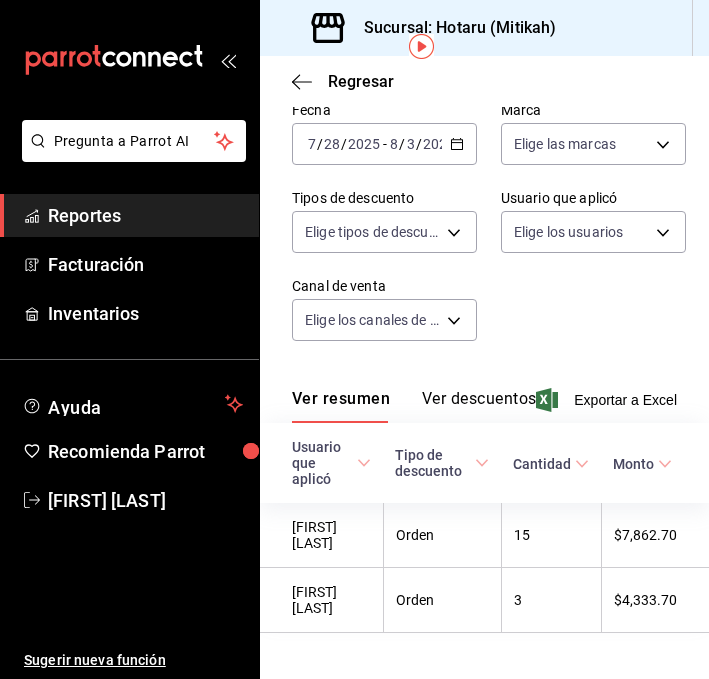 scroll, scrollTop: 96, scrollLeft: 0, axis: vertical 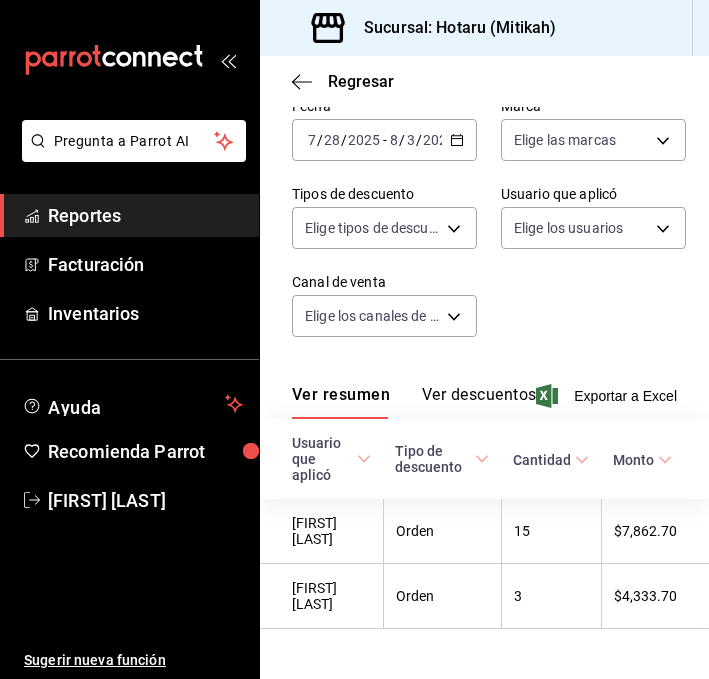 click 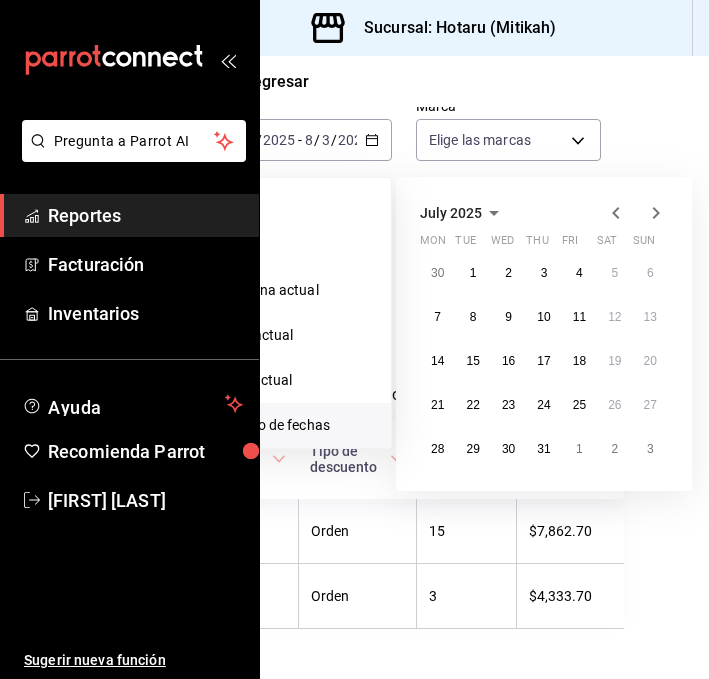 scroll, scrollTop: 96, scrollLeft: 88, axis: both 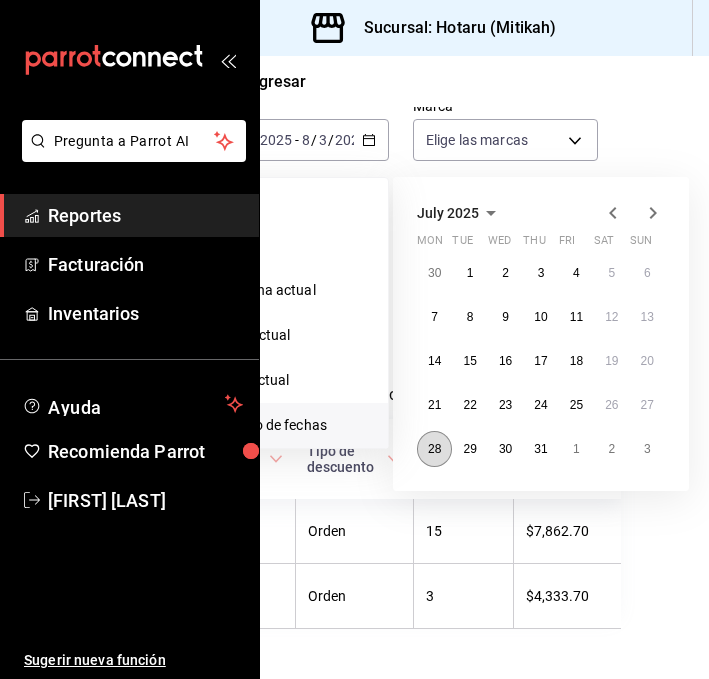 click on "28" at bounding box center (434, 449) 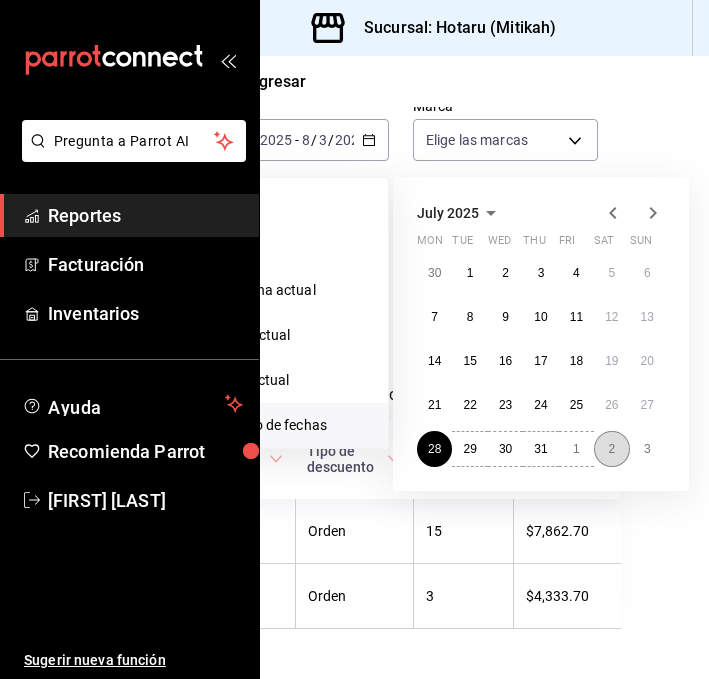 click on "2" at bounding box center (611, 449) 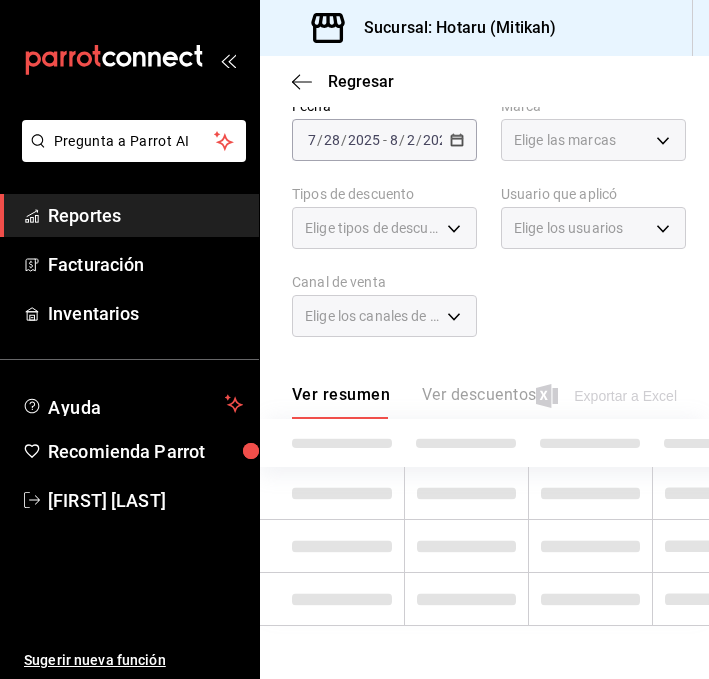 scroll, scrollTop: 96, scrollLeft: 0, axis: vertical 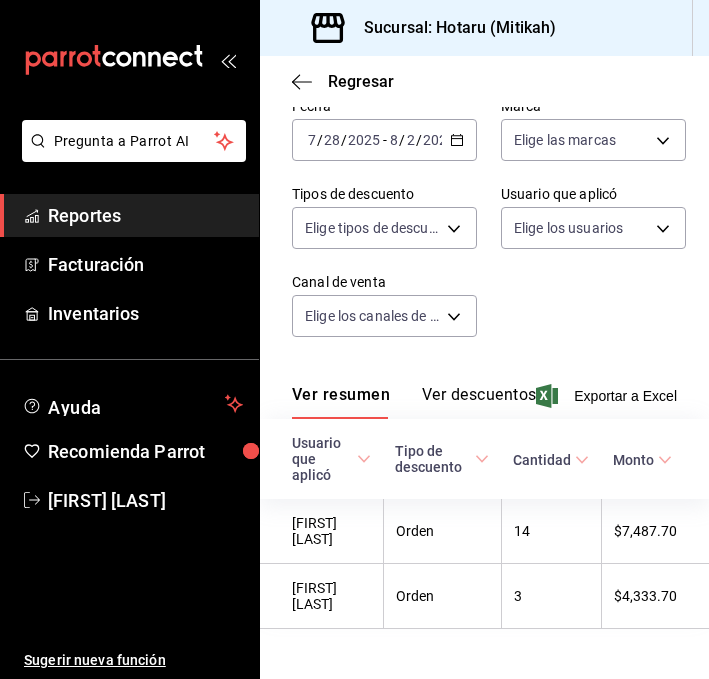 click 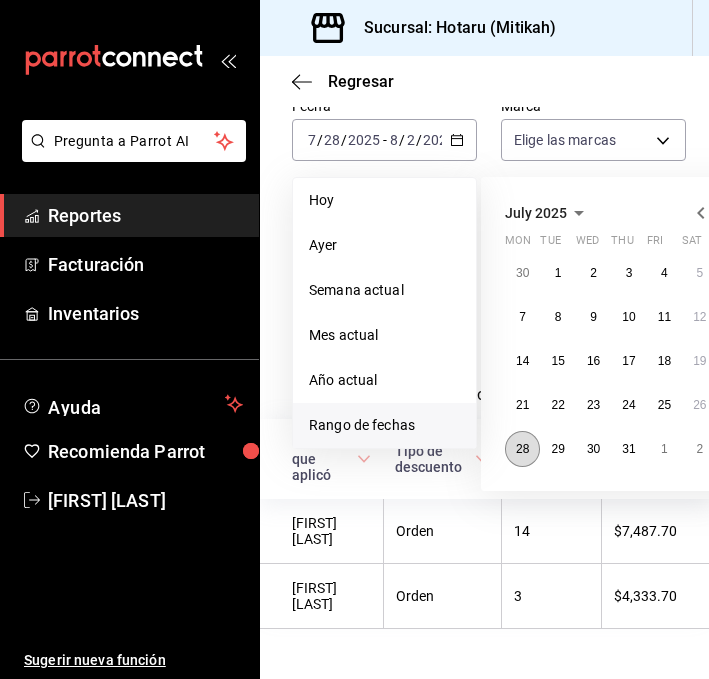 click on "28" at bounding box center [522, 449] 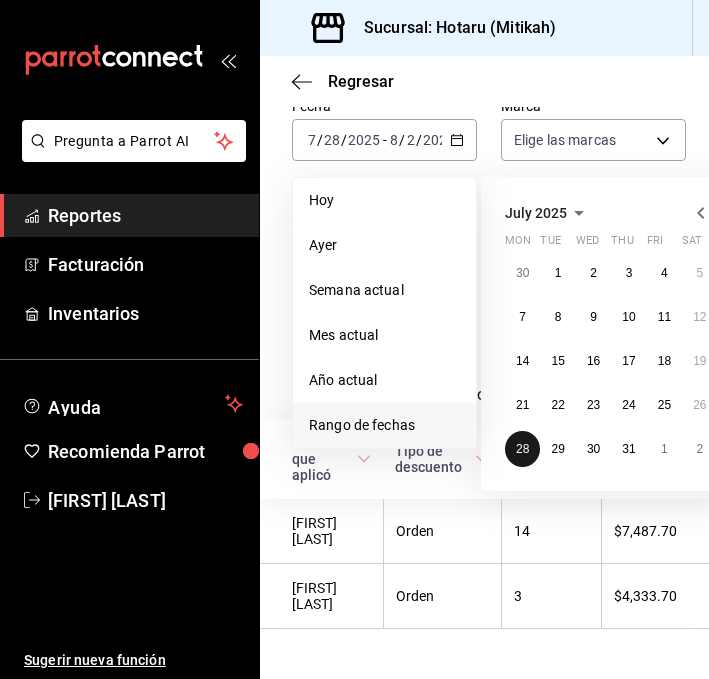 scroll, scrollTop: 96, scrollLeft: 122, axis: both 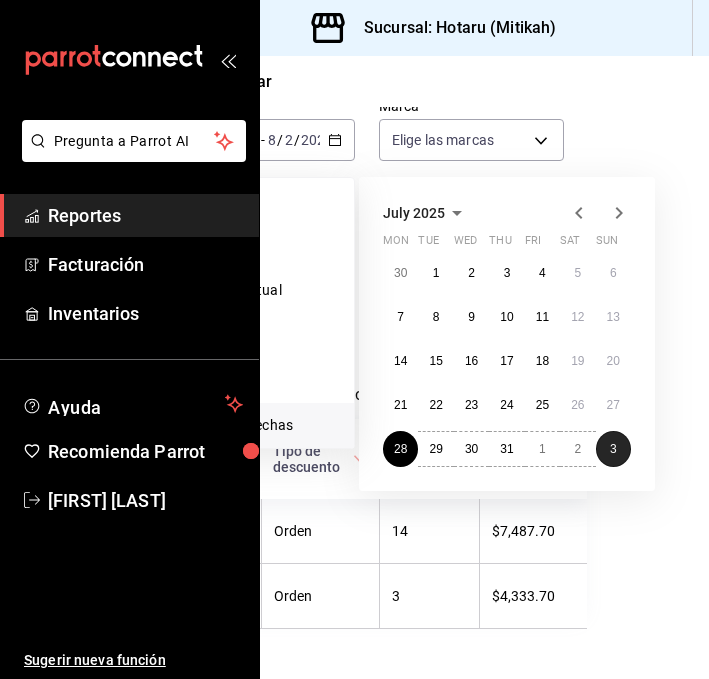 click on "3" at bounding box center (613, 449) 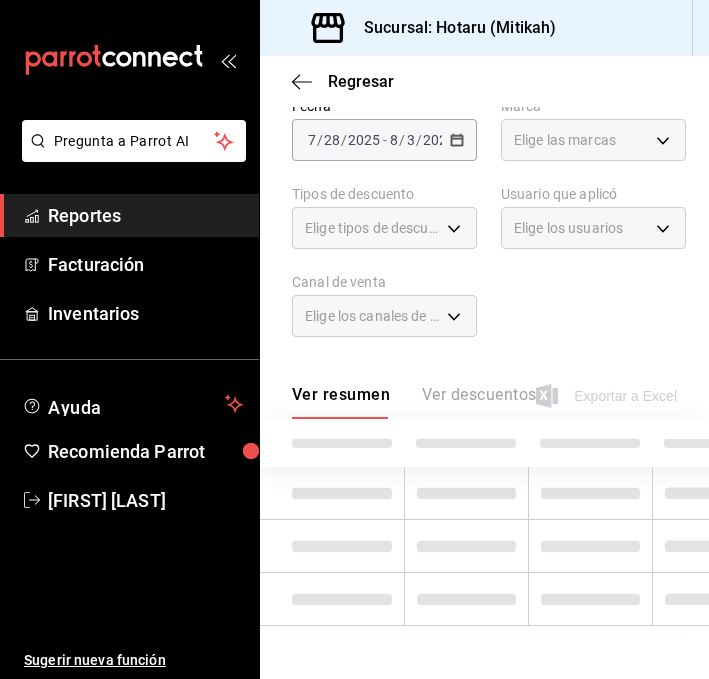scroll, scrollTop: 96, scrollLeft: 0, axis: vertical 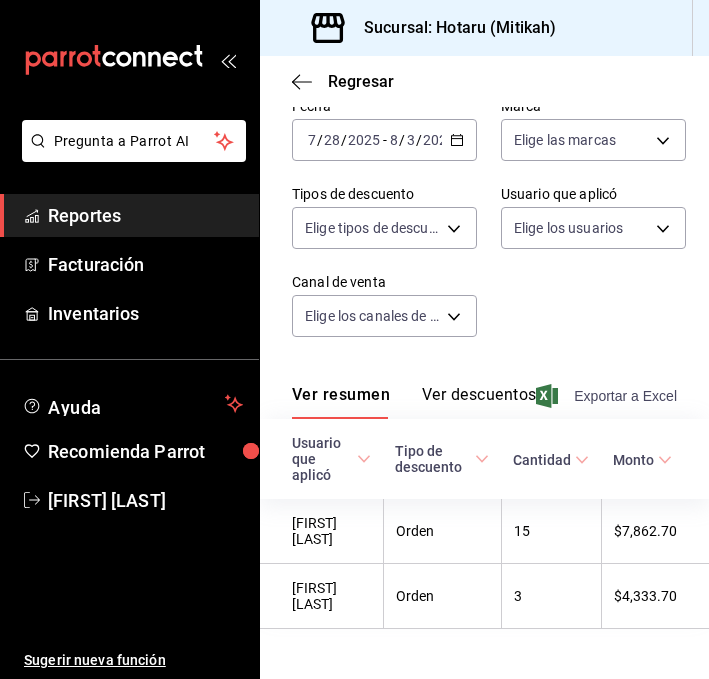 click on "Exportar a Excel" at bounding box center (608, 396) 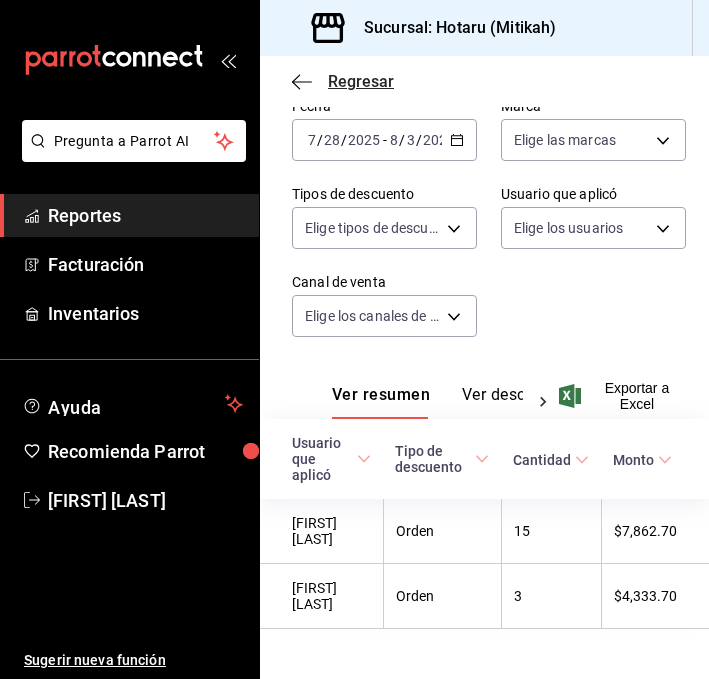 click 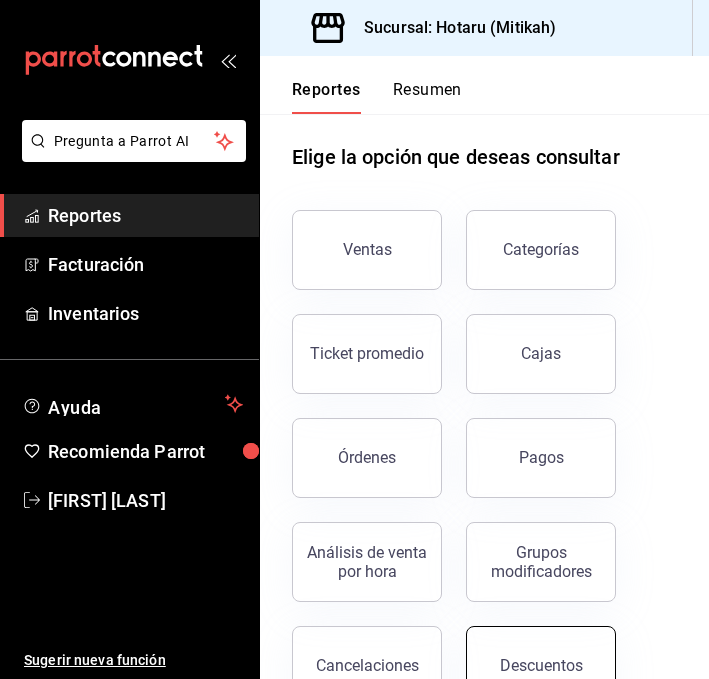 scroll, scrollTop: 0, scrollLeft: 0, axis: both 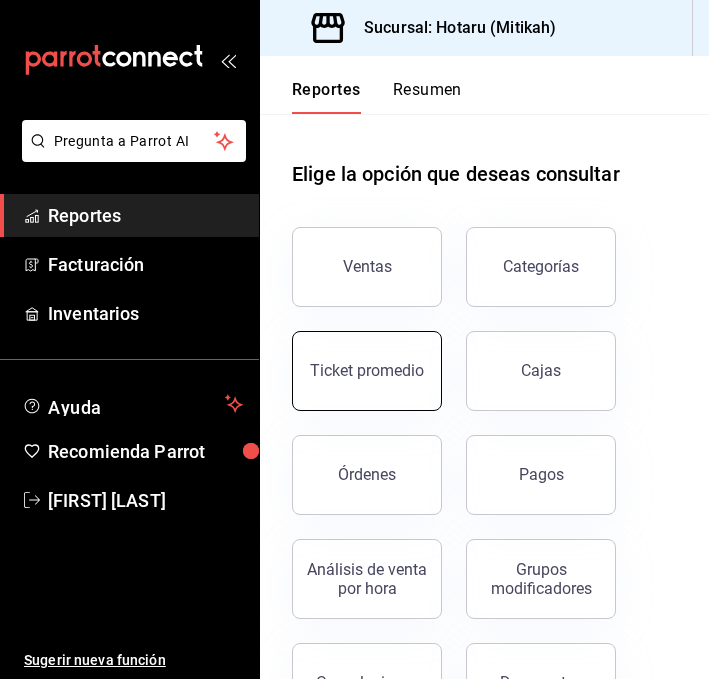 click on "Ticket promedio" at bounding box center [367, 370] 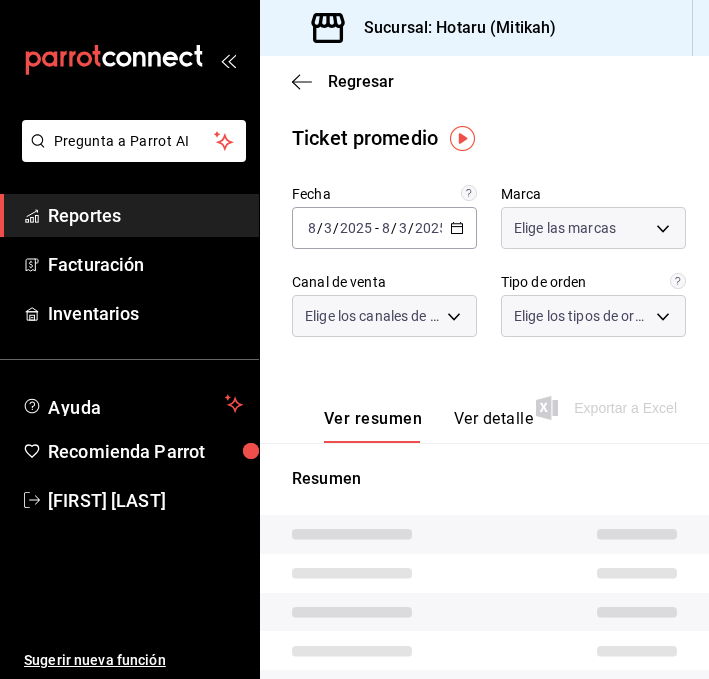type on "d84d5940-0e8c-40c5-88cd-2414b97e757c" 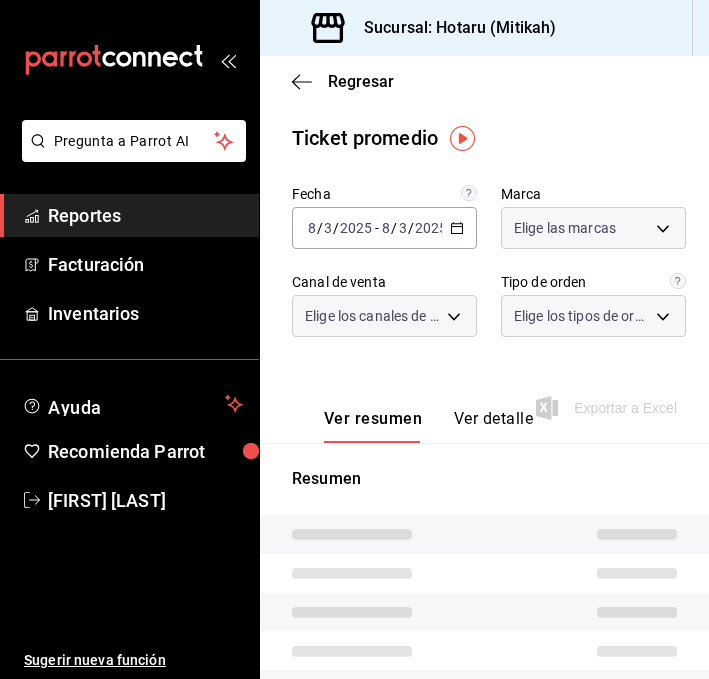 type on "PARROT,UBER_EATS,RAPPI,DIDI_FOOD,ONLINE" 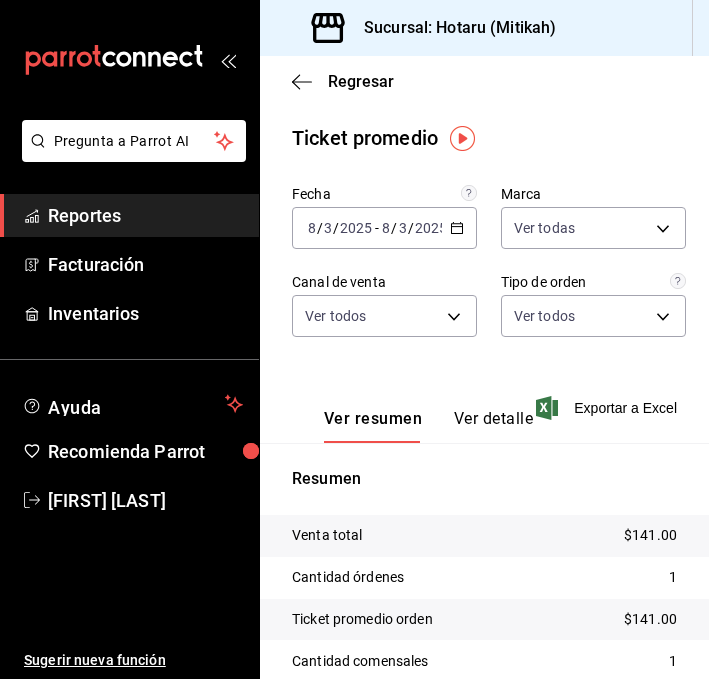 click 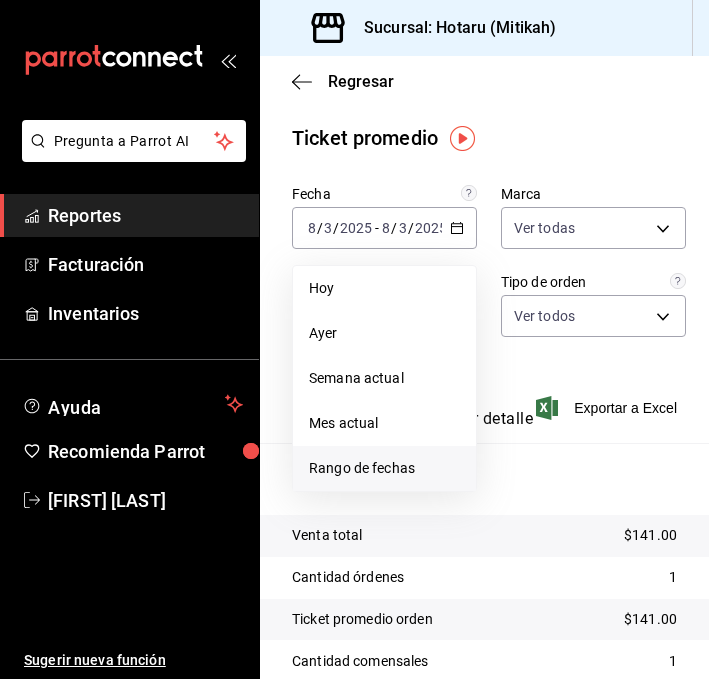 click on "Rango de fechas" at bounding box center (384, 468) 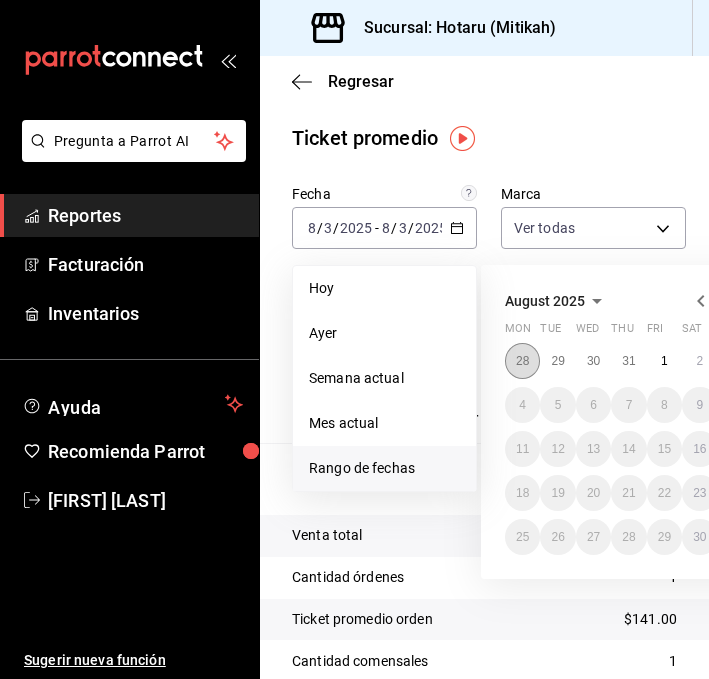 click on "28" at bounding box center [522, 361] 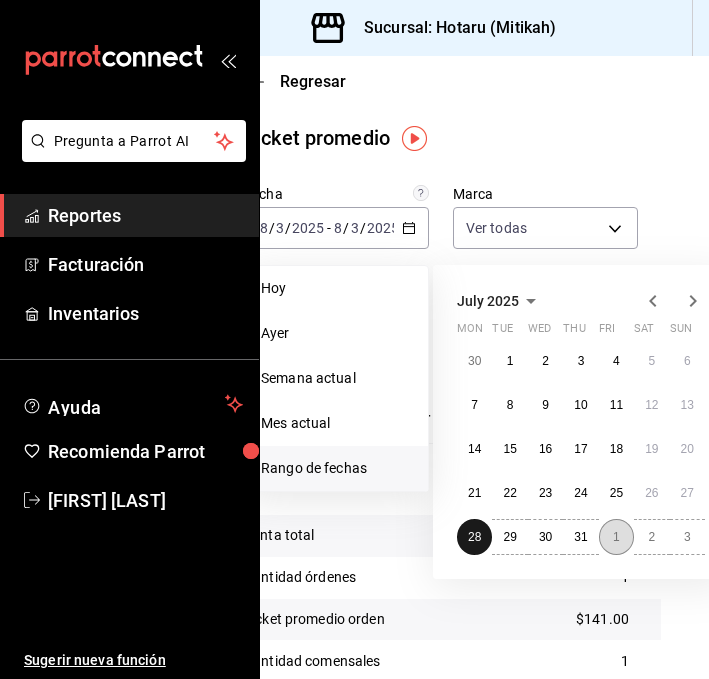 scroll, scrollTop: 0, scrollLeft: 72, axis: horizontal 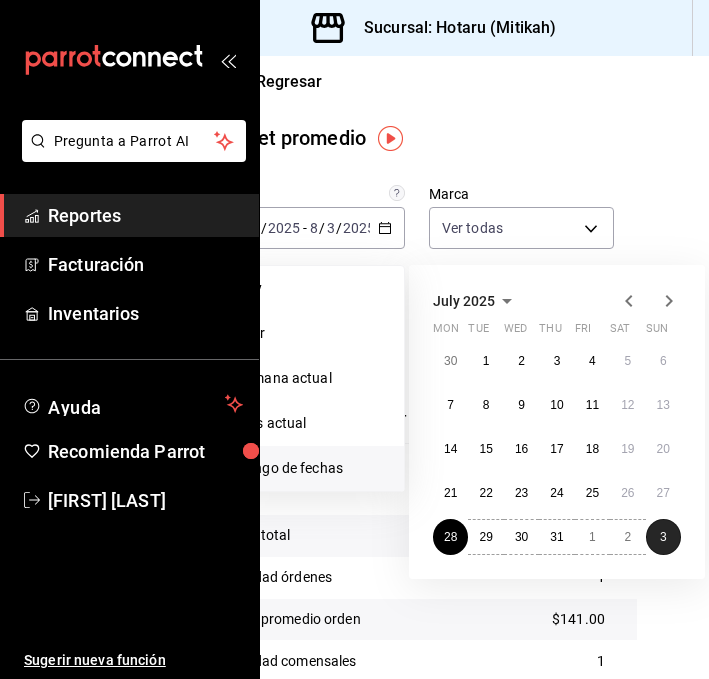 click on "3" at bounding box center (663, 537) 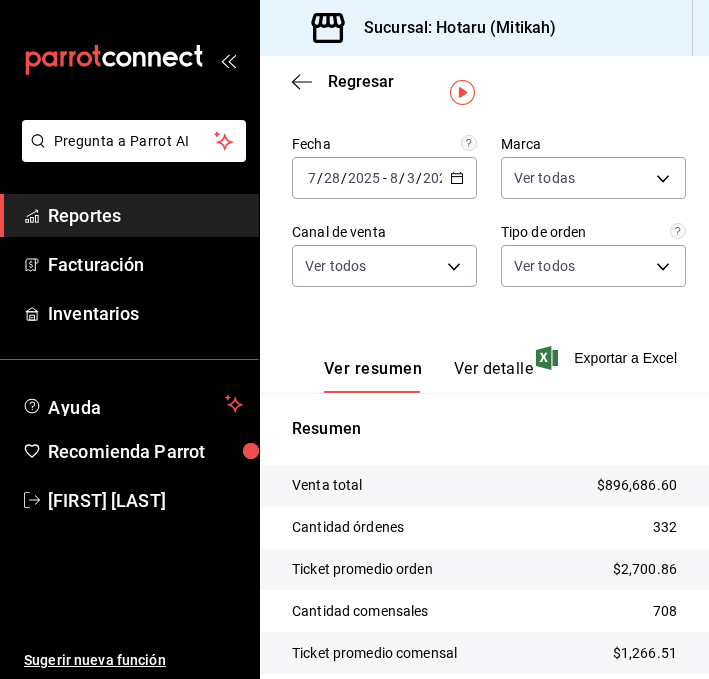 scroll, scrollTop: 46, scrollLeft: 0, axis: vertical 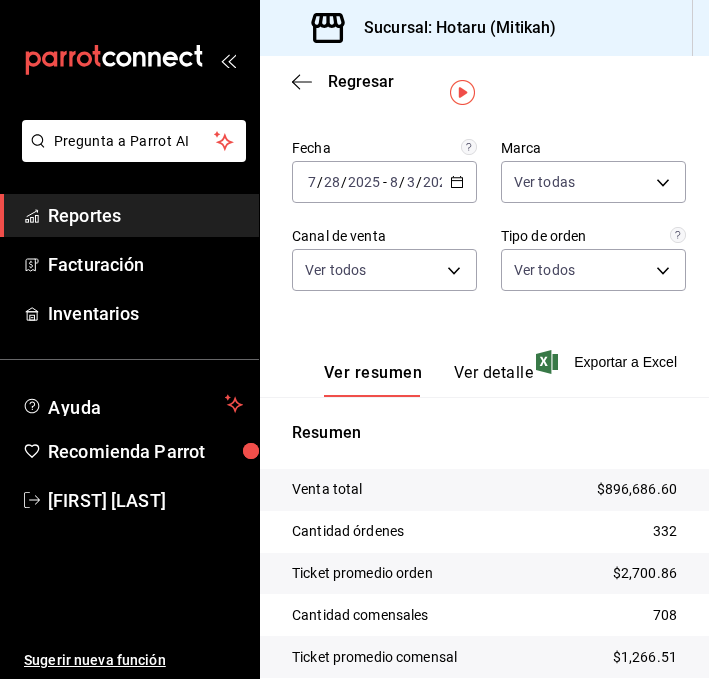 click 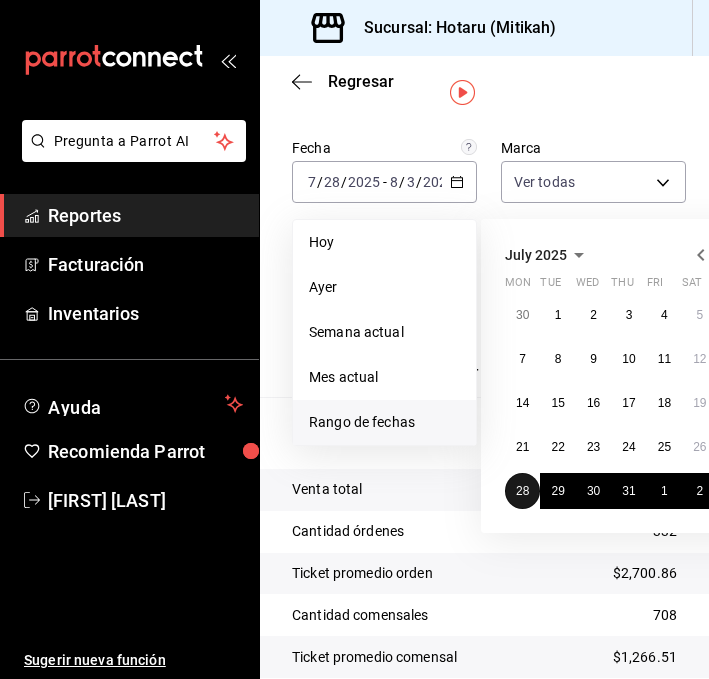click on "28" at bounding box center [522, 491] 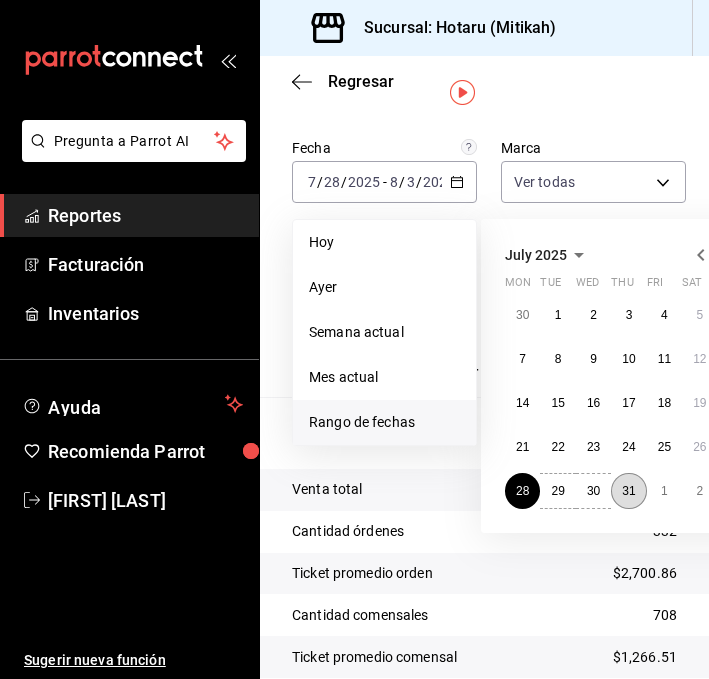click on "31" at bounding box center [628, 491] 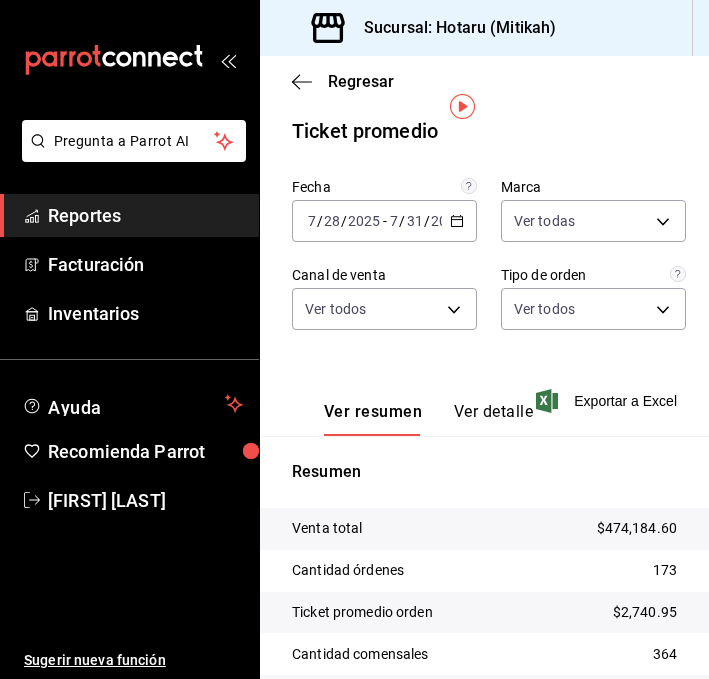 scroll, scrollTop: 0, scrollLeft: 0, axis: both 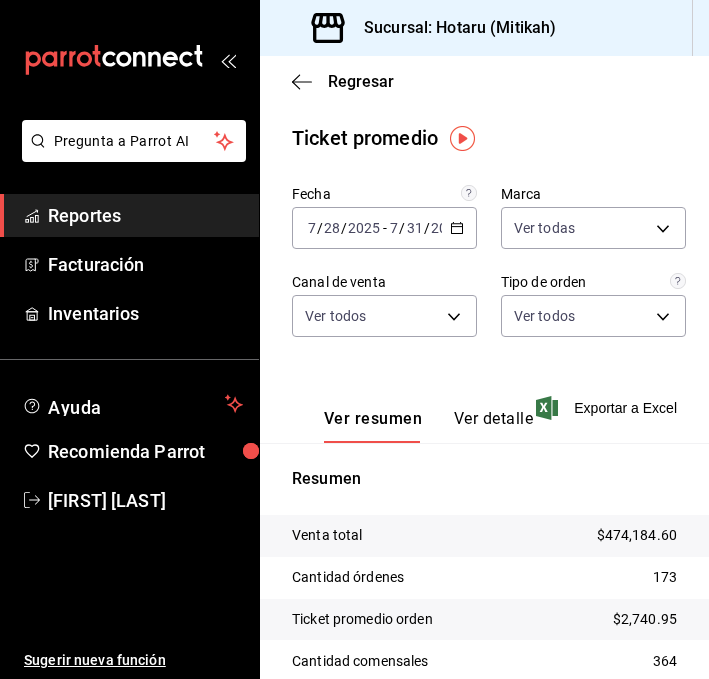 click on "Regresar" at bounding box center (484, 81) 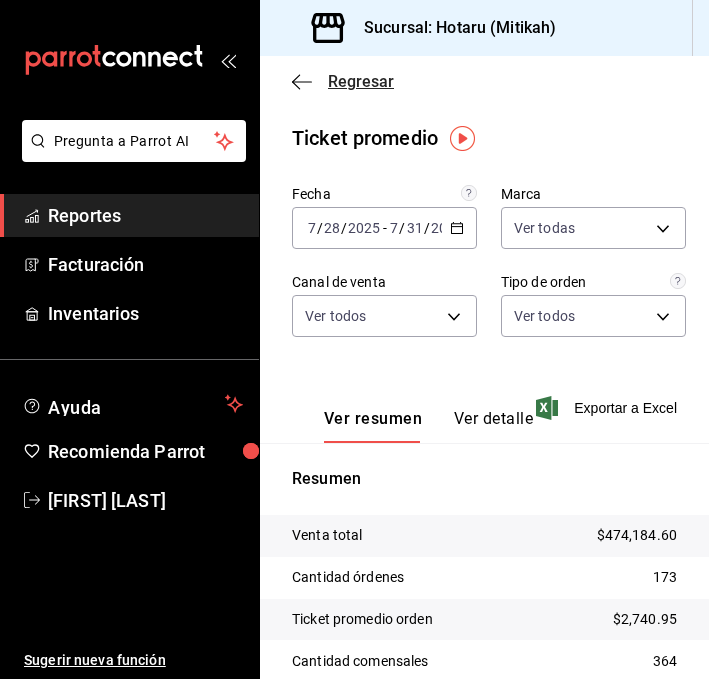click 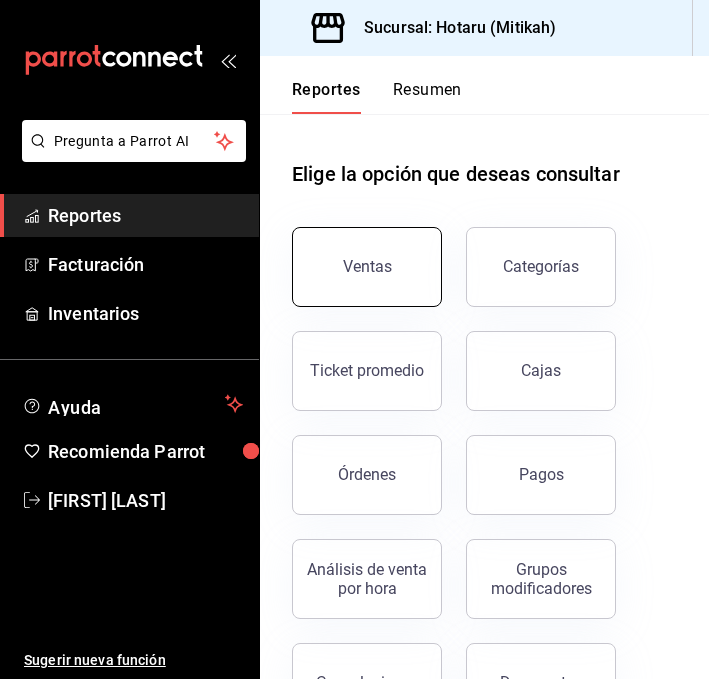 click on "Ventas" at bounding box center [367, 267] 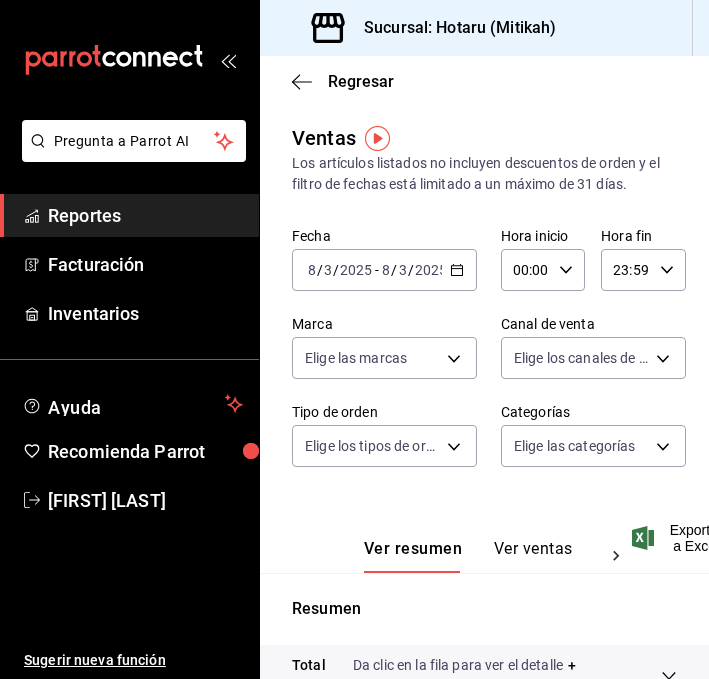 click 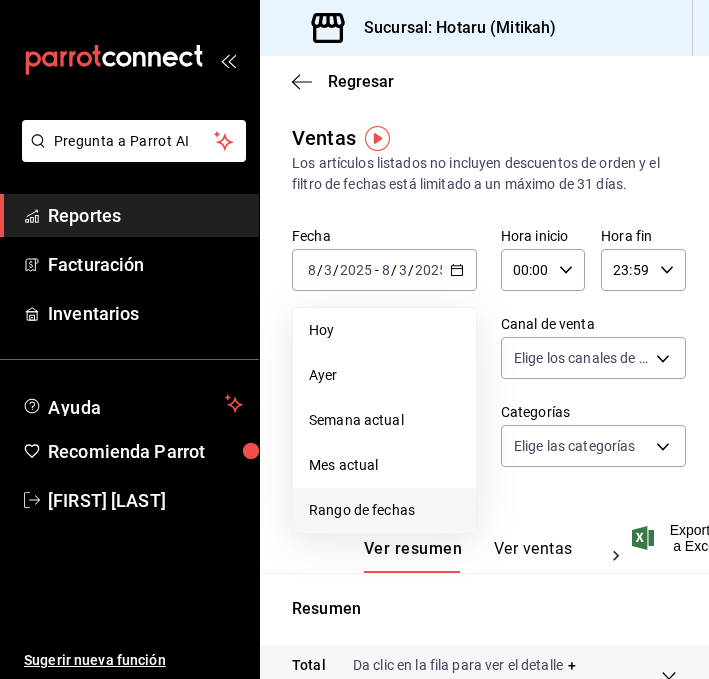 click on "Rango de fechas" at bounding box center [384, 510] 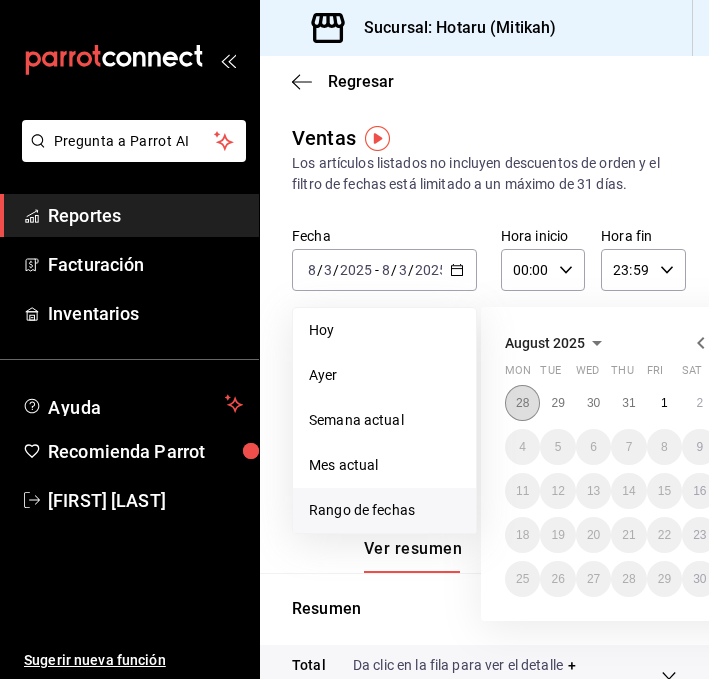 click on "28" at bounding box center [522, 403] 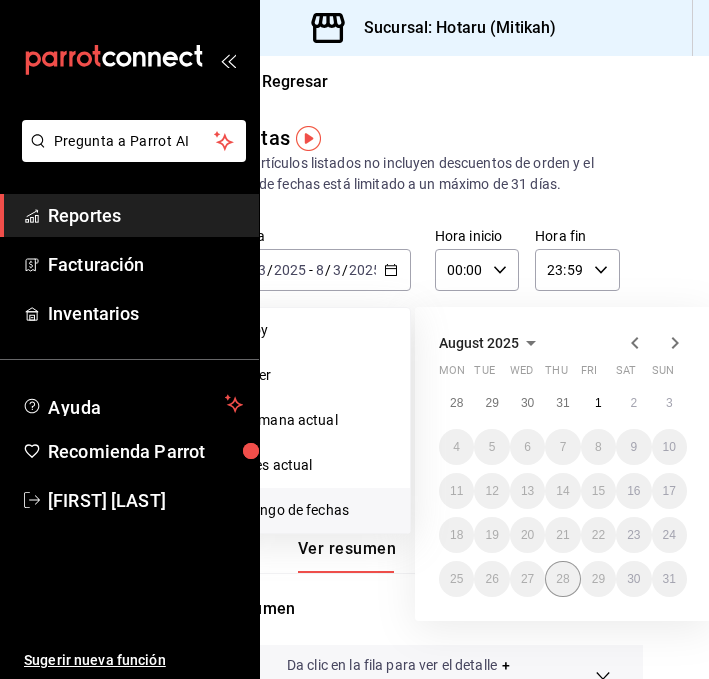 scroll, scrollTop: 0, scrollLeft: 72, axis: horizontal 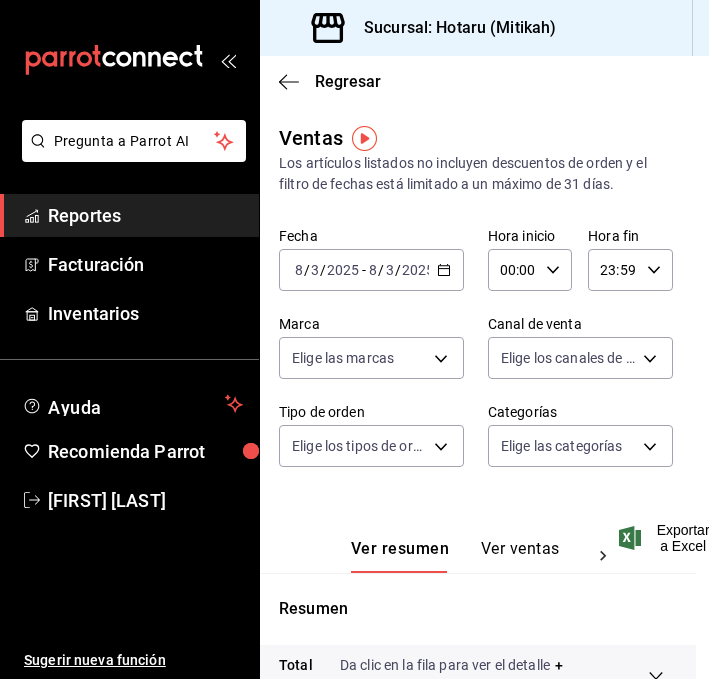 click on "2025-08-03 8 / 3 / 2025 - 2025-08-03 8 / 3 / 2025" at bounding box center [371, 270] 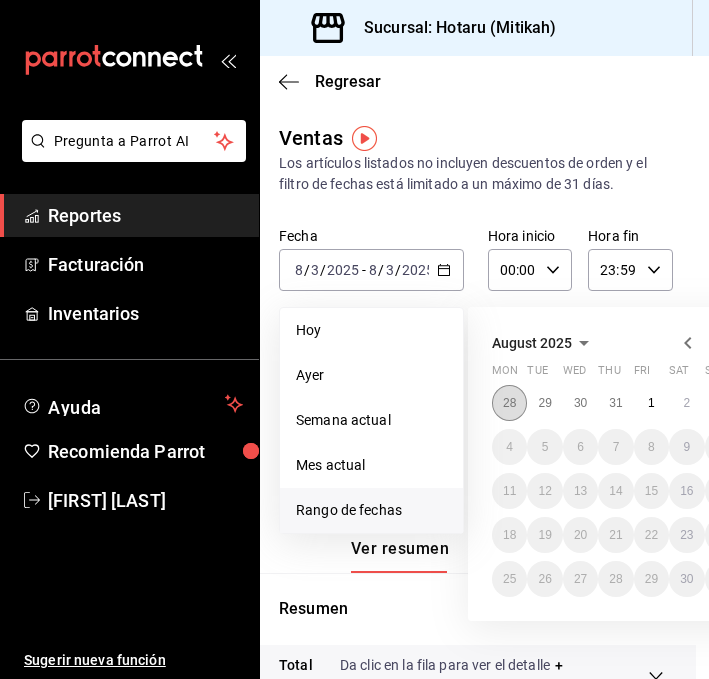 click on "28" at bounding box center [509, 403] 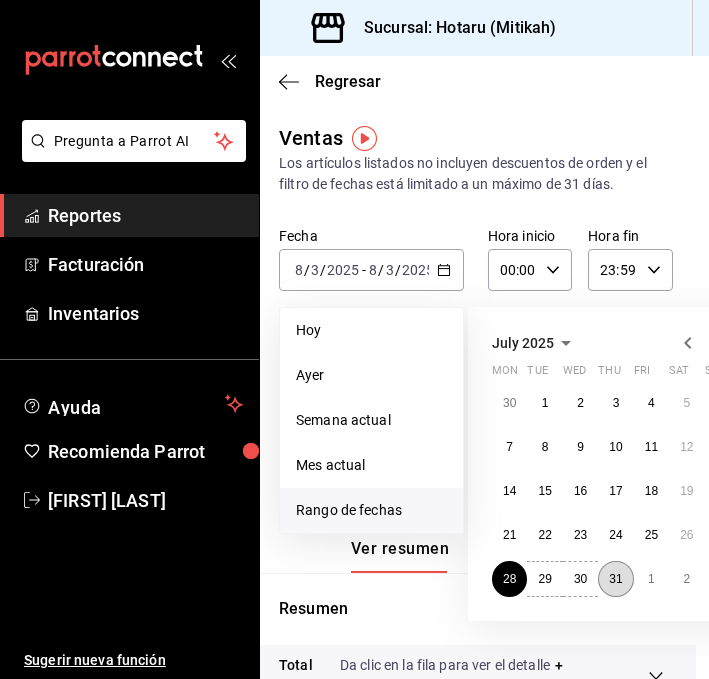 click on "31" at bounding box center [615, 579] 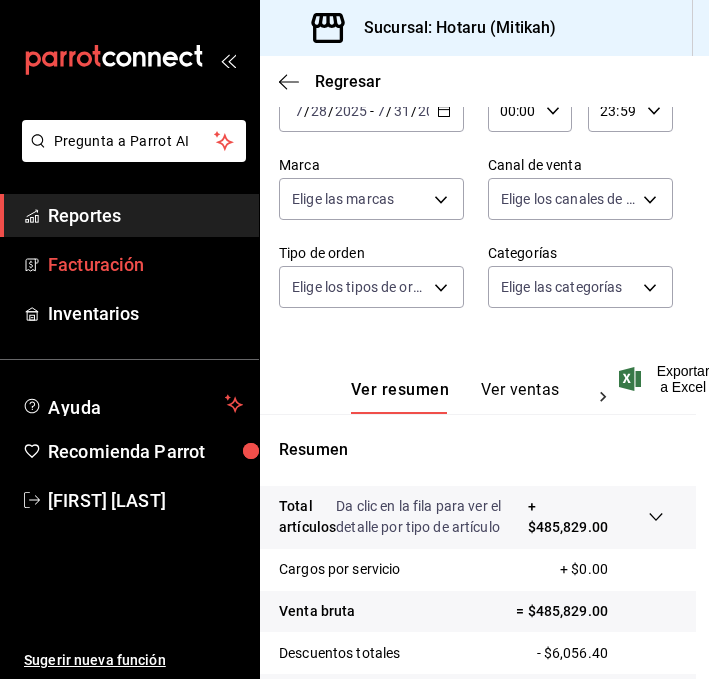 scroll, scrollTop: 0, scrollLeft: 13, axis: horizontal 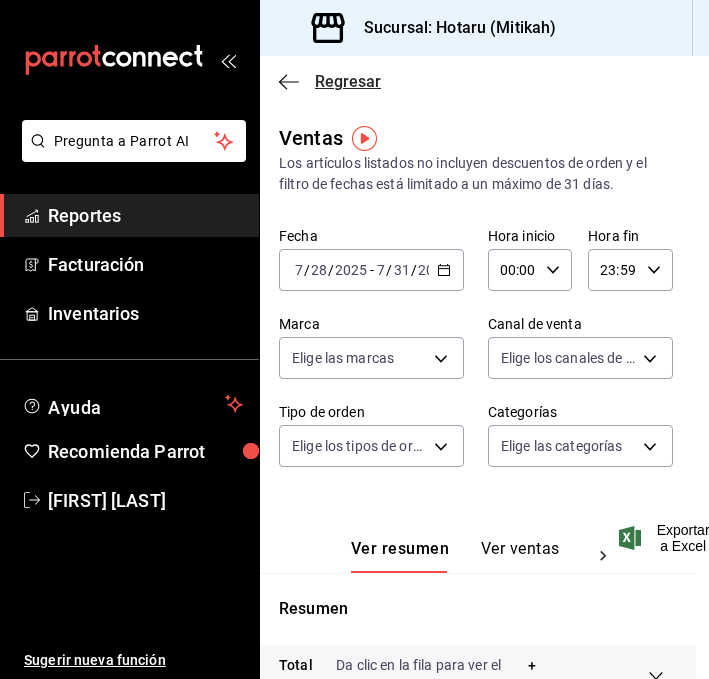 click 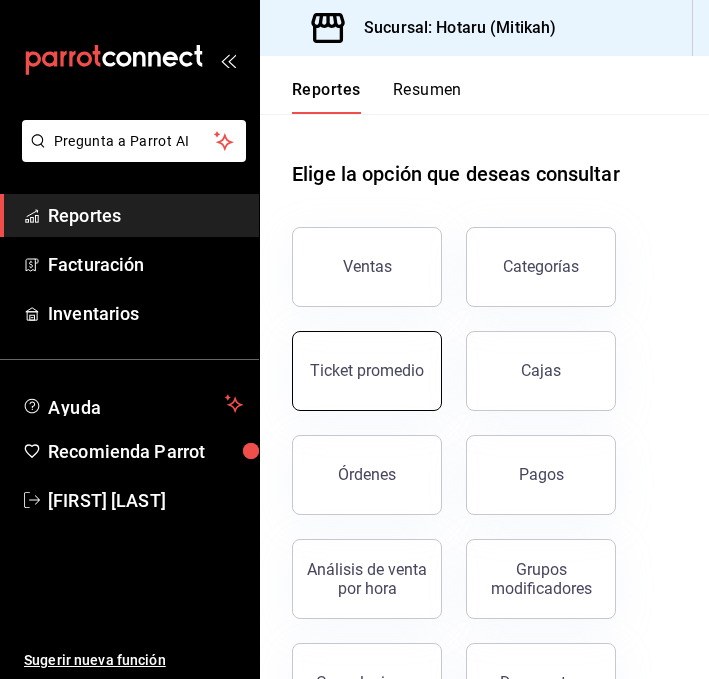 scroll, scrollTop: 84, scrollLeft: 0, axis: vertical 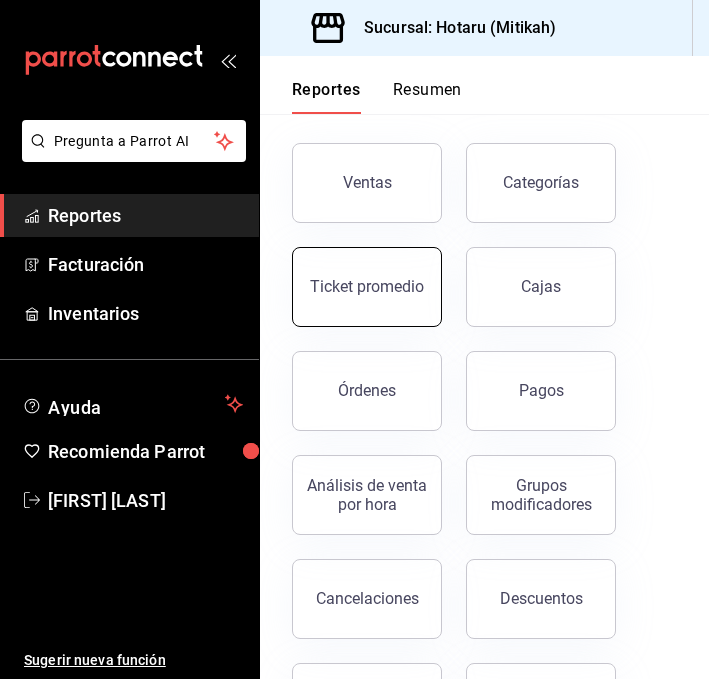 click on "Ticket promedio" at bounding box center (367, 286) 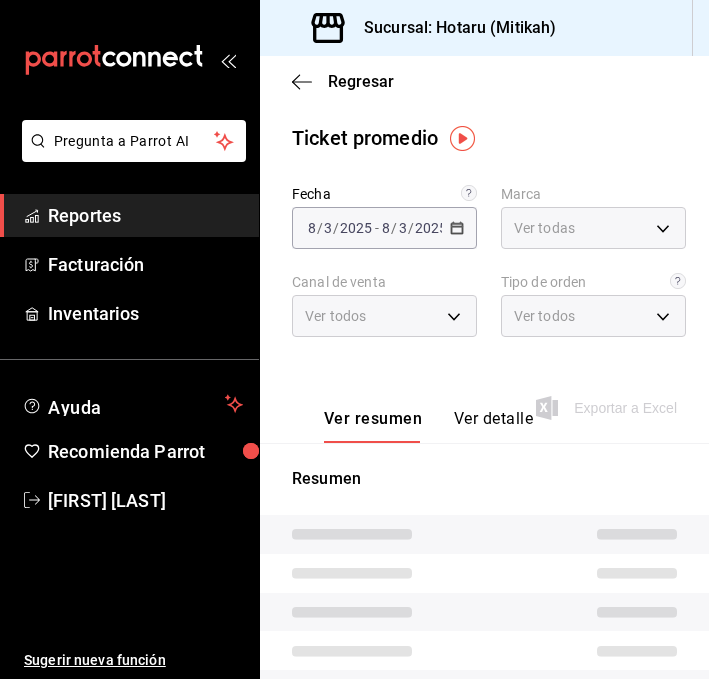 type on "d84d5940-0e8c-40c5-88cd-2414b97e757c" 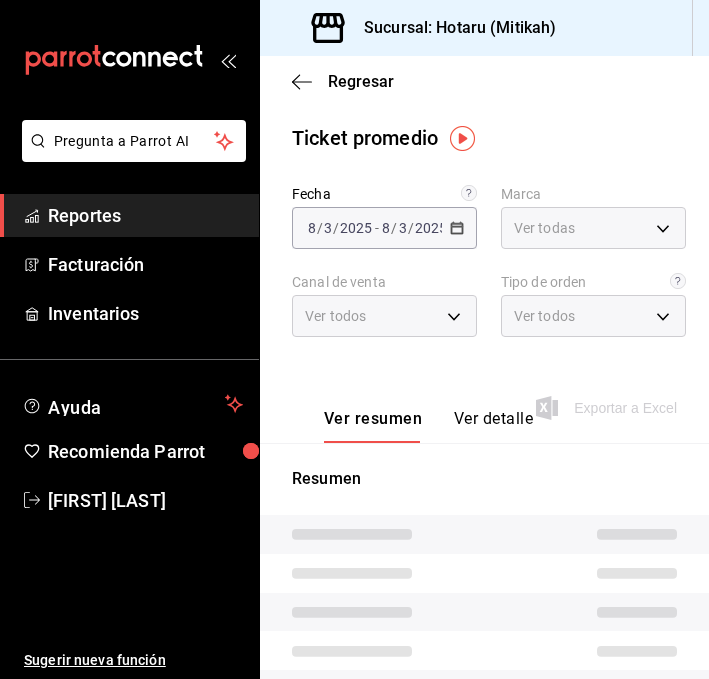 type on "PARROT,UBER_EATS,RAPPI,DIDI_FOOD,ONLINE" 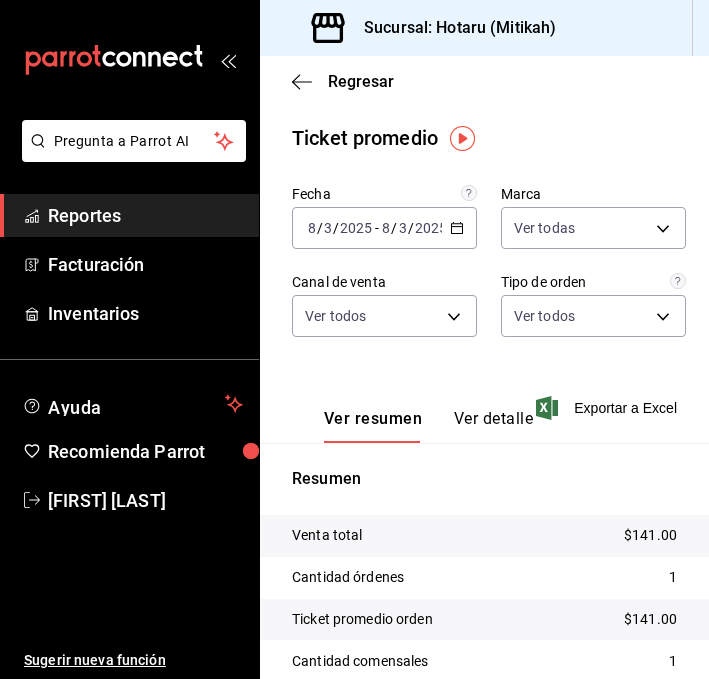 click 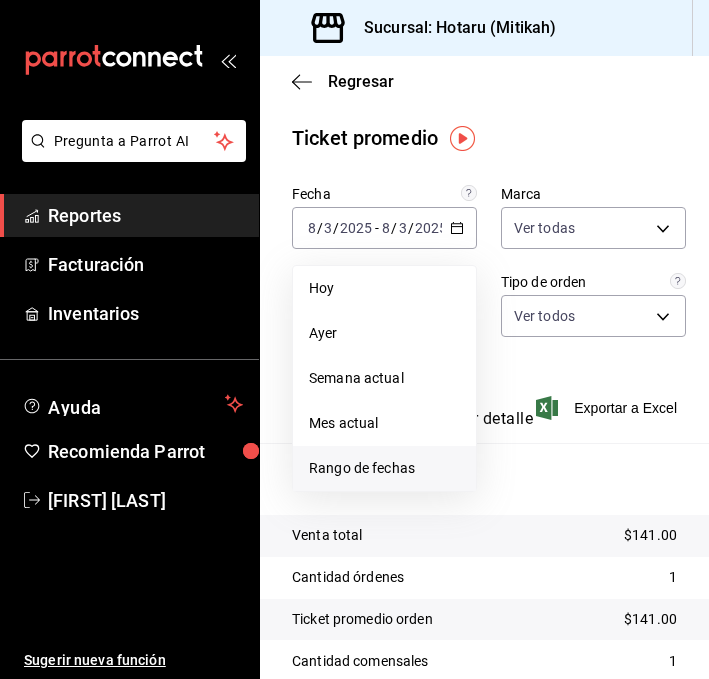 click on "Rango de fechas" at bounding box center (384, 468) 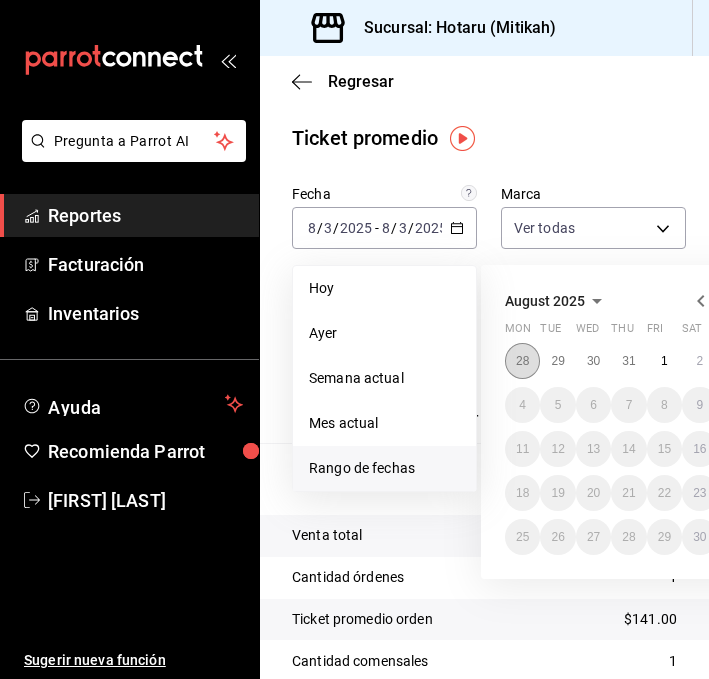 click on "28" at bounding box center [522, 361] 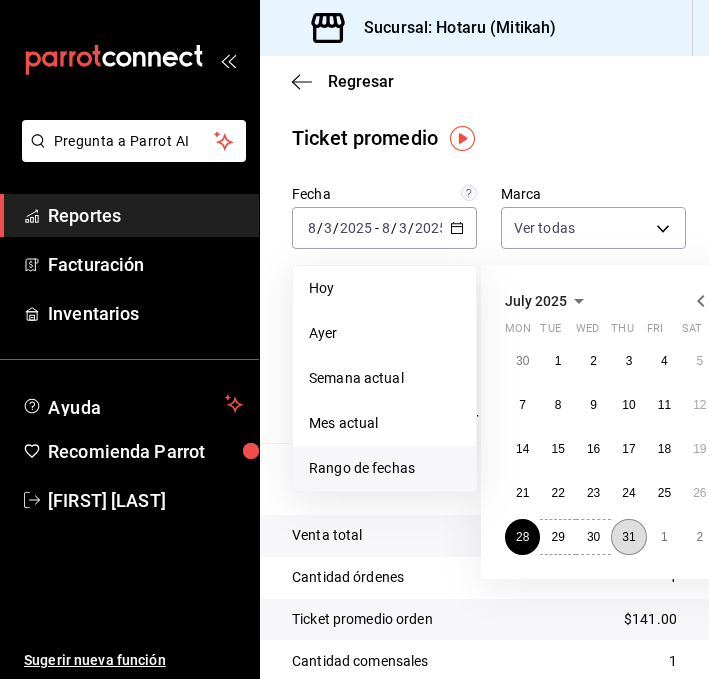 click on "31" at bounding box center (628, 537) 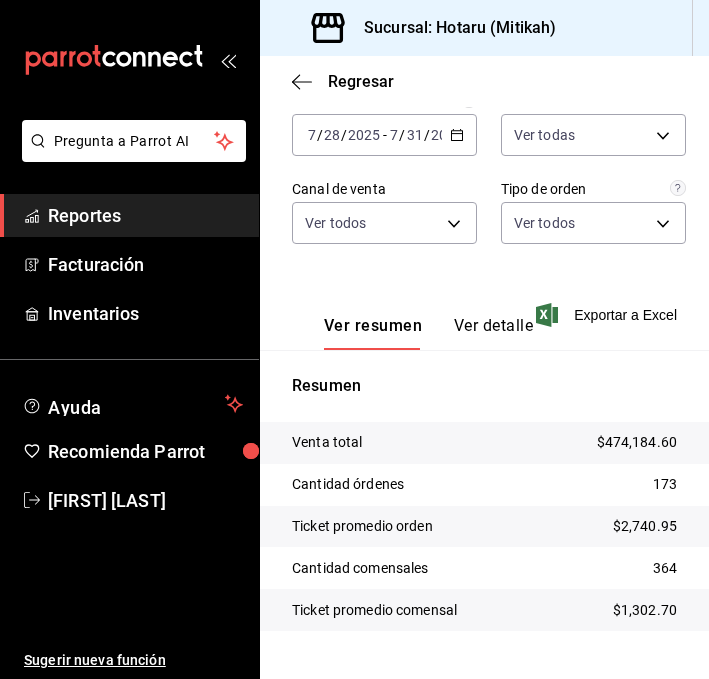 scroll, scrollTop: 95, scrollLeft: 0, axis: vertical 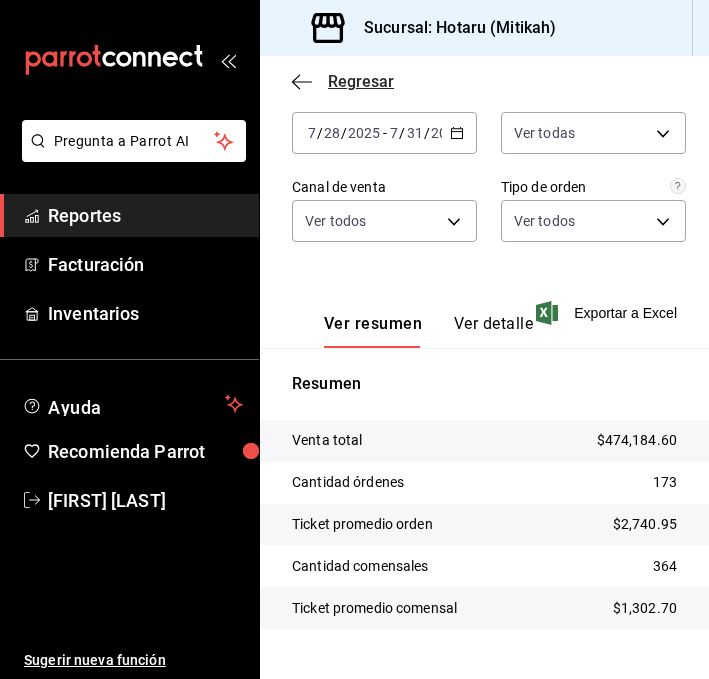click 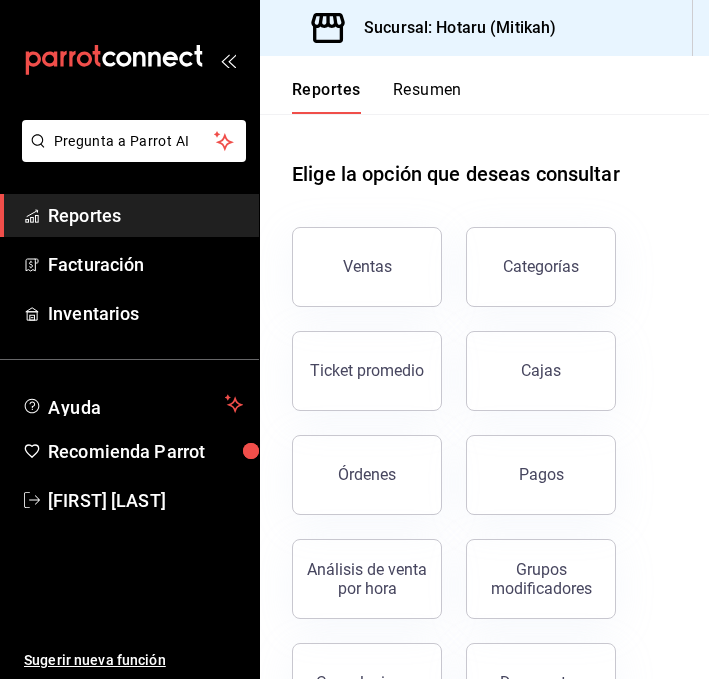 click on "Resumen" at bounding box center (427, 97) 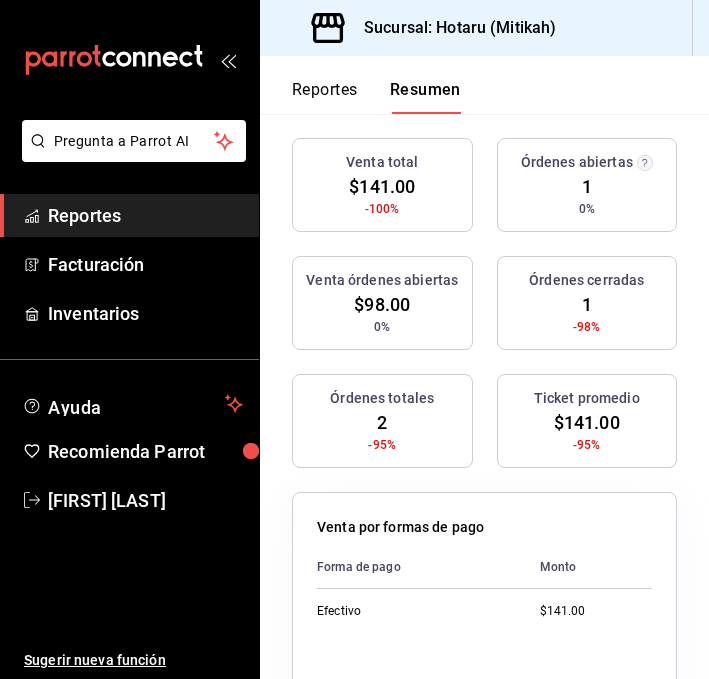scroll, scrollTop: 0, scrollLeft: 0, axis: both 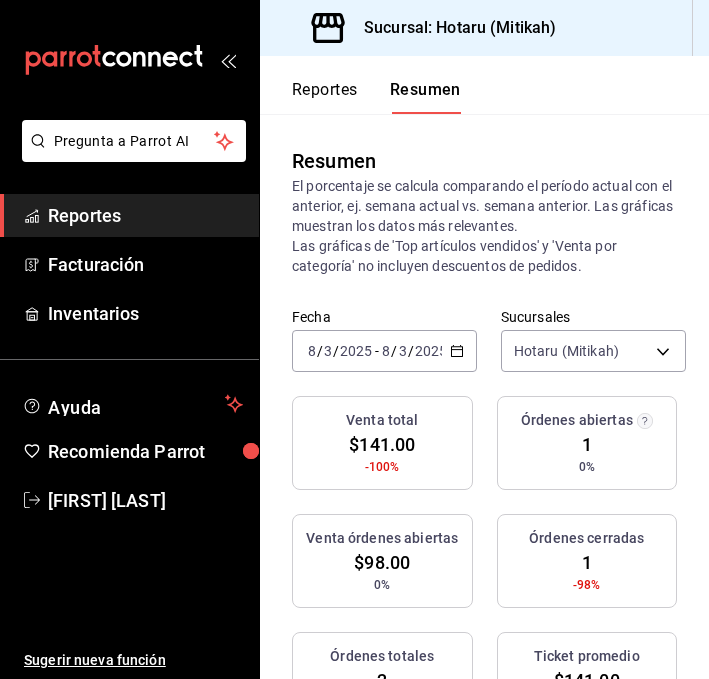 click 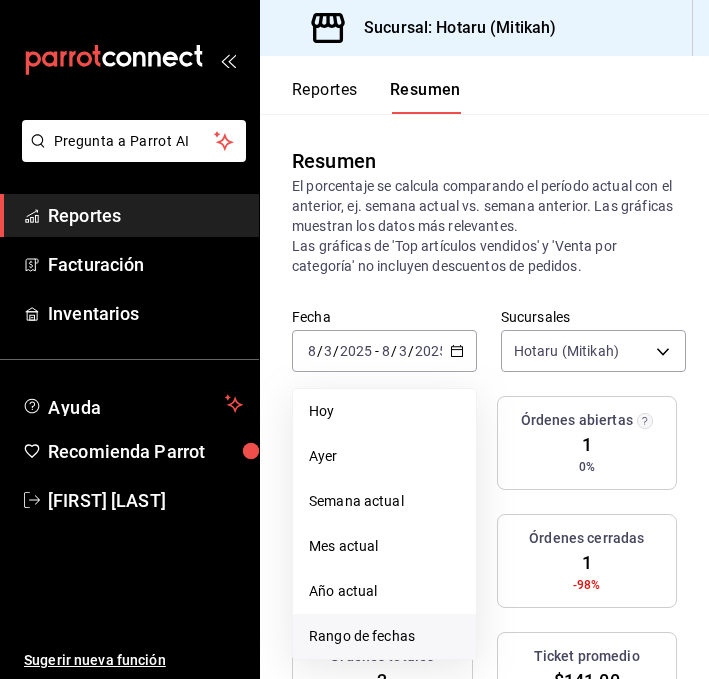 click on "Rango de fechas" at bounding box center [384, 636] 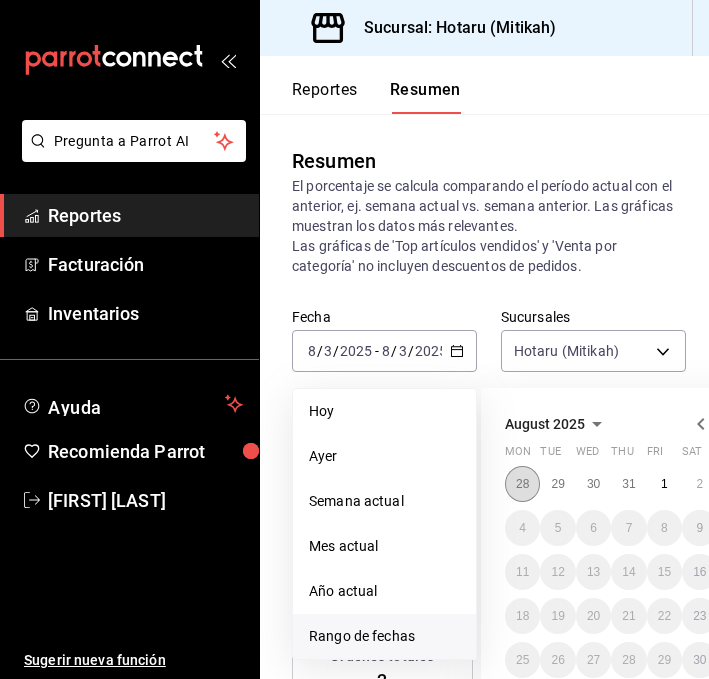 click on "28" at bounding box center [522, 484] 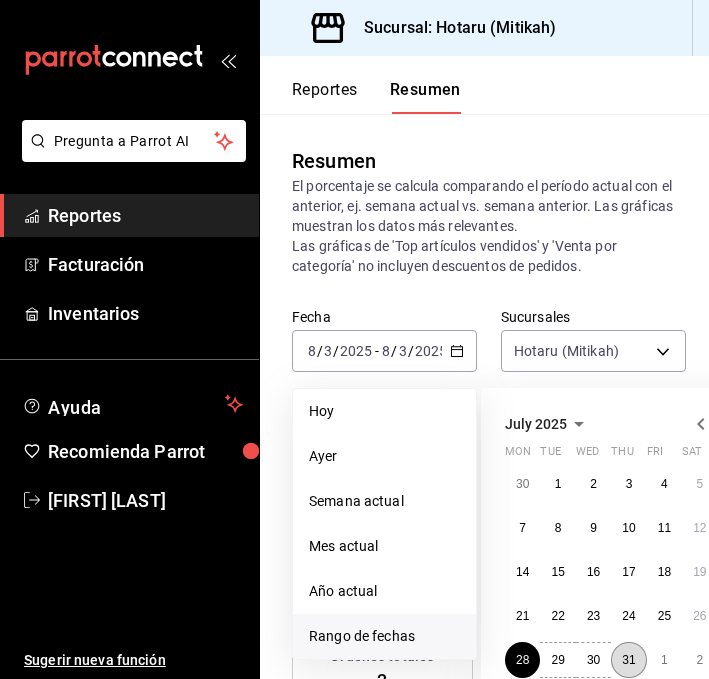 click on "31" at bounding box center [628, 660] 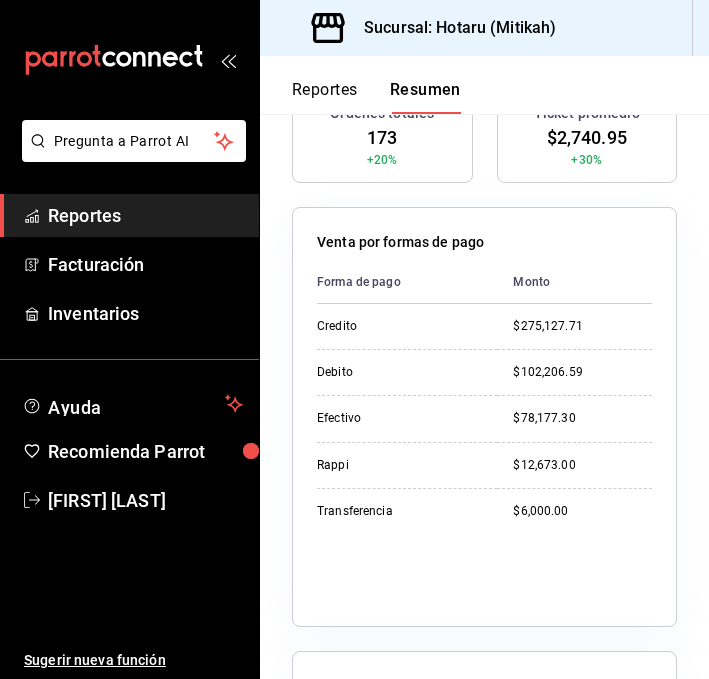 scroll, scrollTop: 544, scrollLeft: 0, axis: vertical 